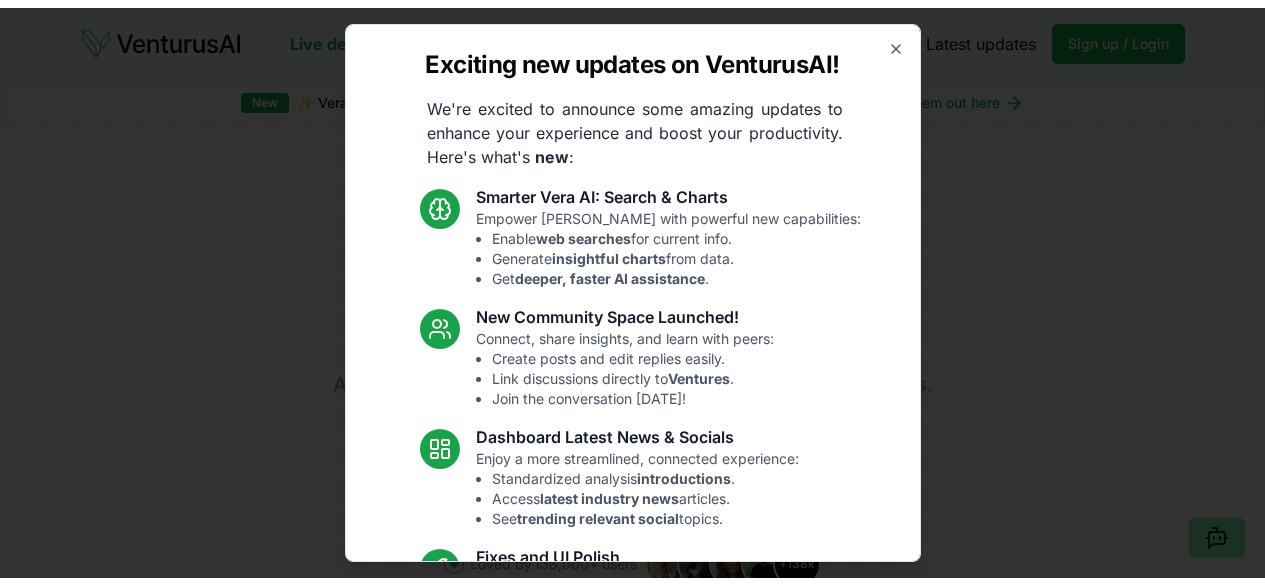scroll, scrollTop: 0, scrollLeft: 0, axis: both 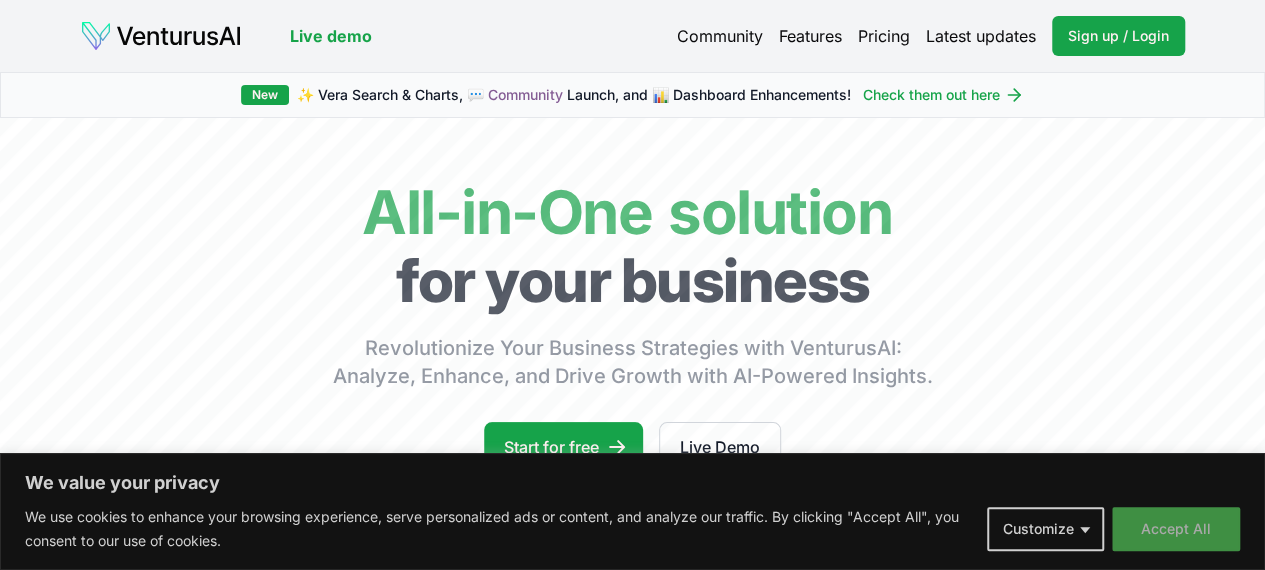 click on "Accept All" at bounding box center (1176, 529) 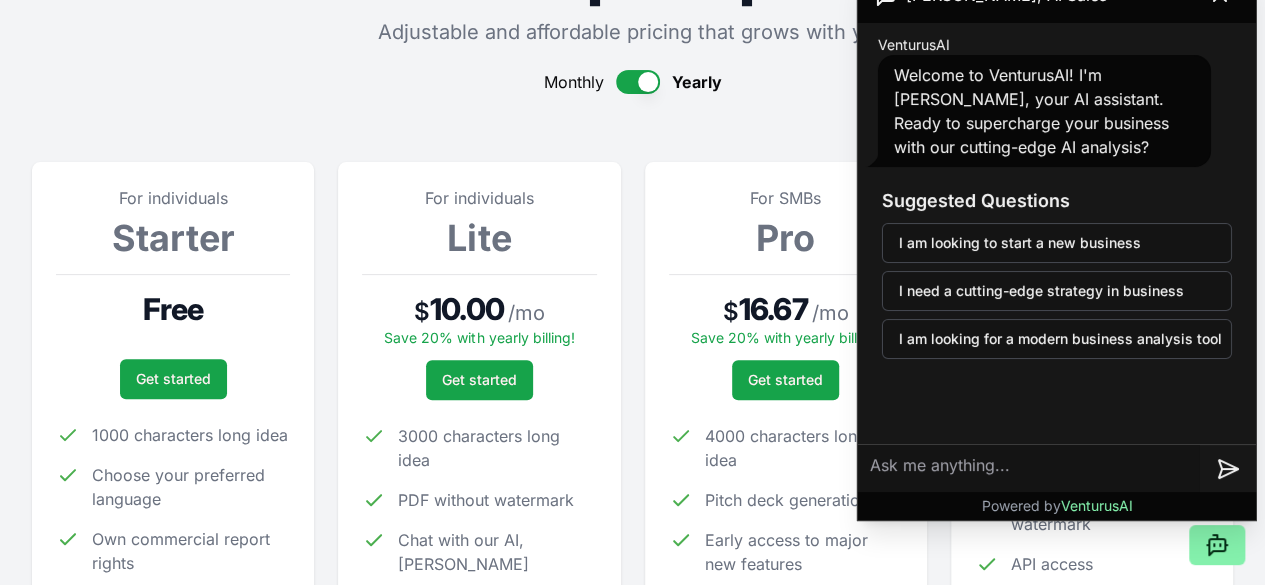 scroll, scrollTop: 180, scrollLeft: 0, axis: vertical 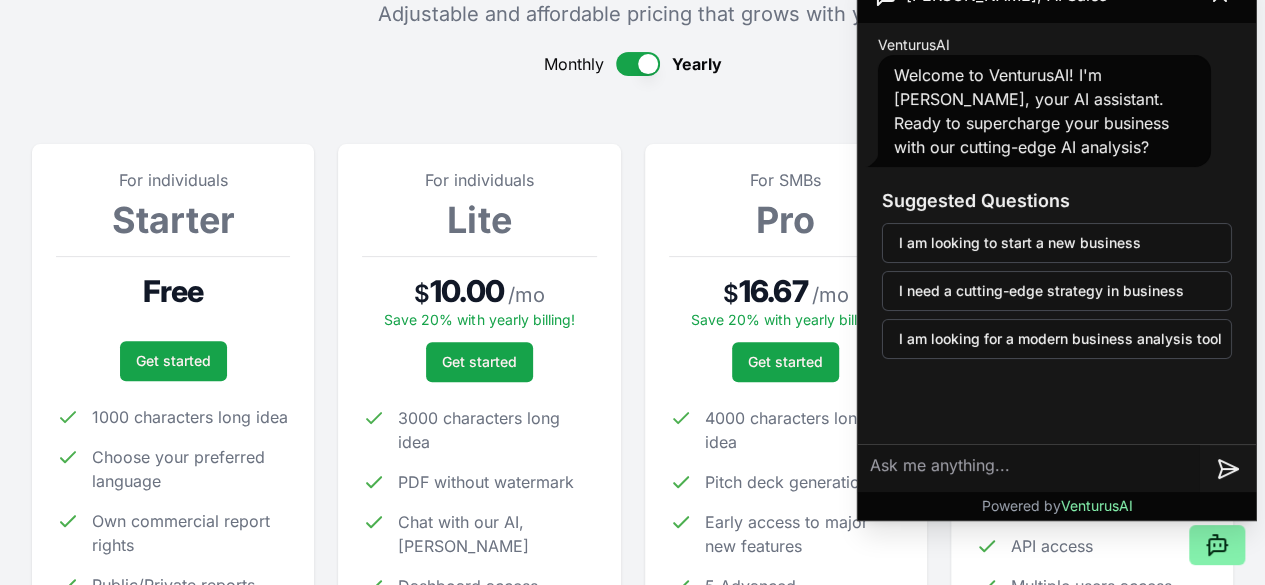 click on "For individuals Starter Free Get started 1000 characters long idea Choose your preferred language Own commercial report rights Public/Private reports For individuals Lite $ 10.00 / mo Save 20% with yearly billing! Get started 3000 characters long idea PDF without watermark Chat with our AI, Vera Dashboard access 2 Advanced reports/month For SMBs Pro $ 16.67 / mo Save 20% with yearly billing! Get started 4000 characters long idea Pitch deck generation Early access to major new features 5 Advanced reports/month For enterprise Enterprise $ 249.99 / mo Save 20% with yearly billing! Get started 5000 characters long idea PDF with custom watermark API access Multiple users access 100 Advanced reports/month" at bounding box center (632, 409) 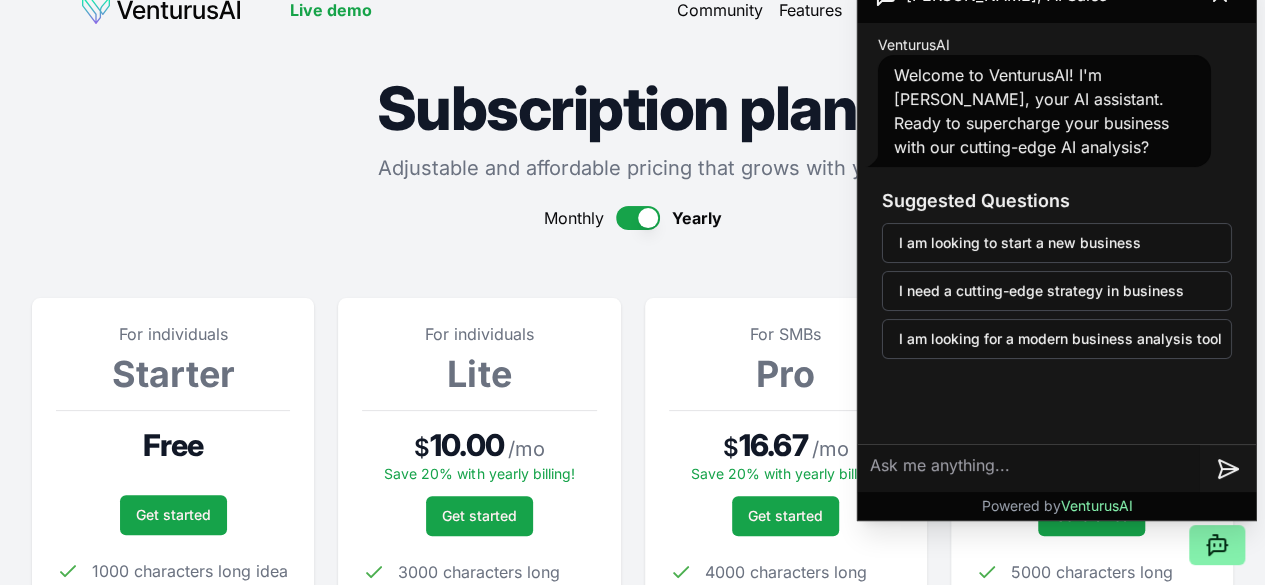 scroll, scrollTop: 4, scrollLeft: 0, axis: vertical 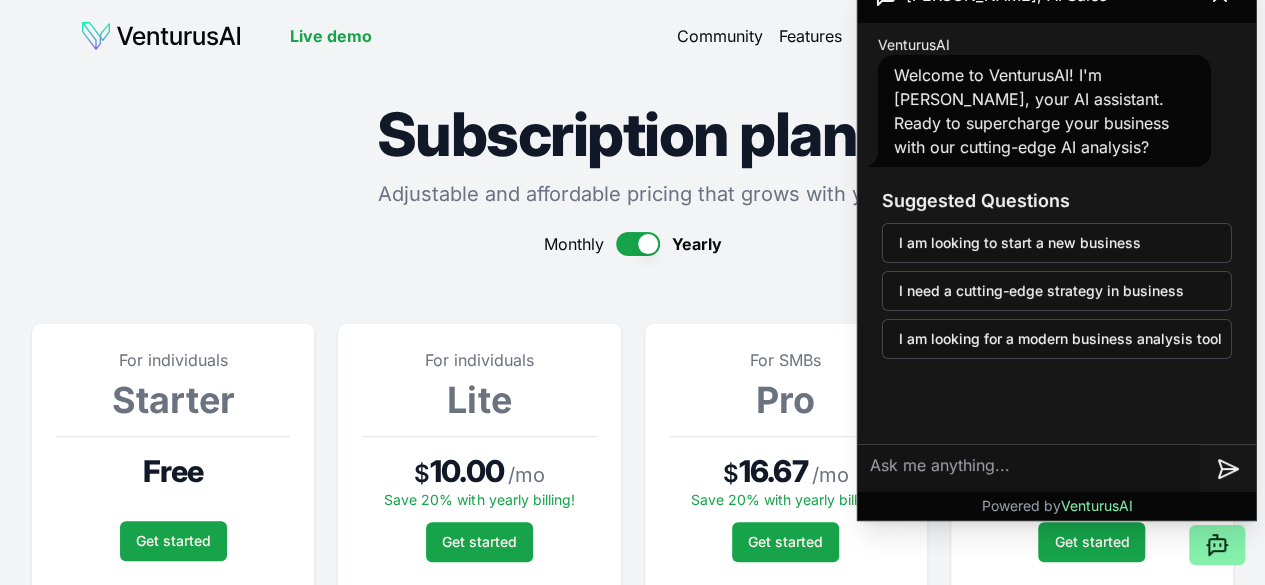 click on "[PERSON_NAME], AI Sales" at bounding box center [990, -5] 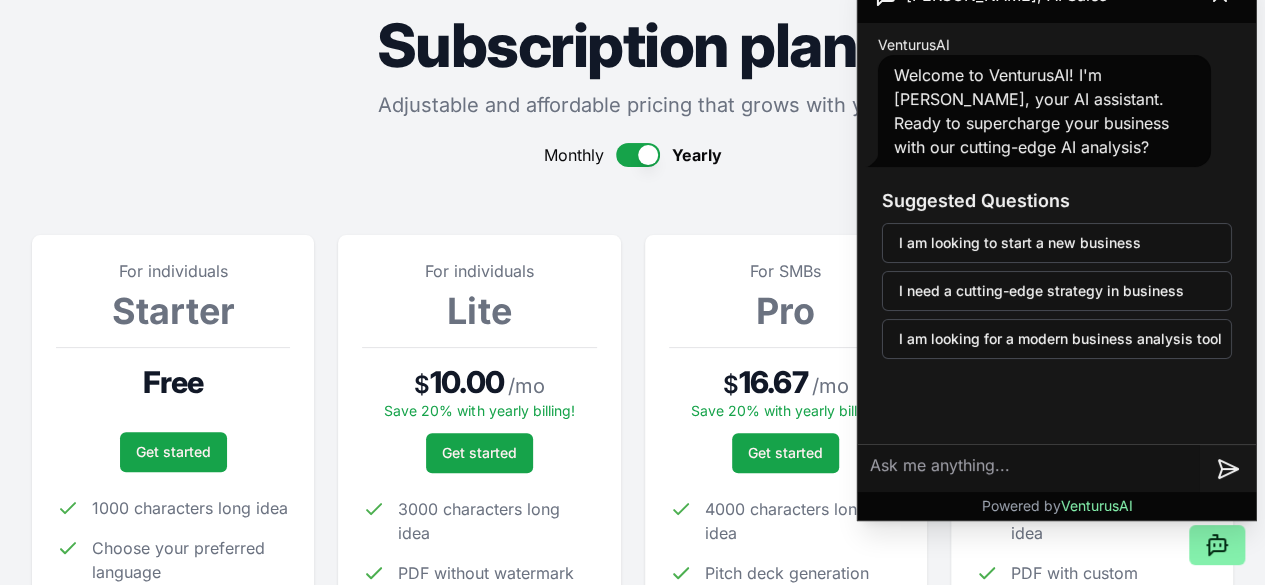 scroll, scrollTop: 93, scrollLeft: 0, axis: vertical 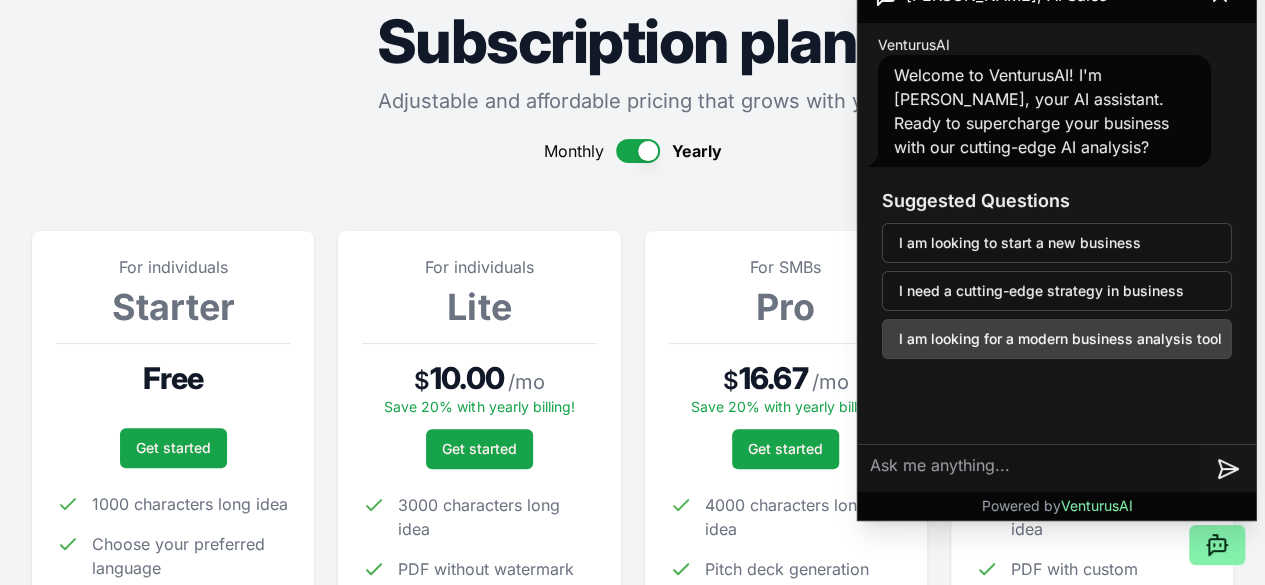 click on "I am looking for a modern business analysis tool" at bounding box center [1057, 339] 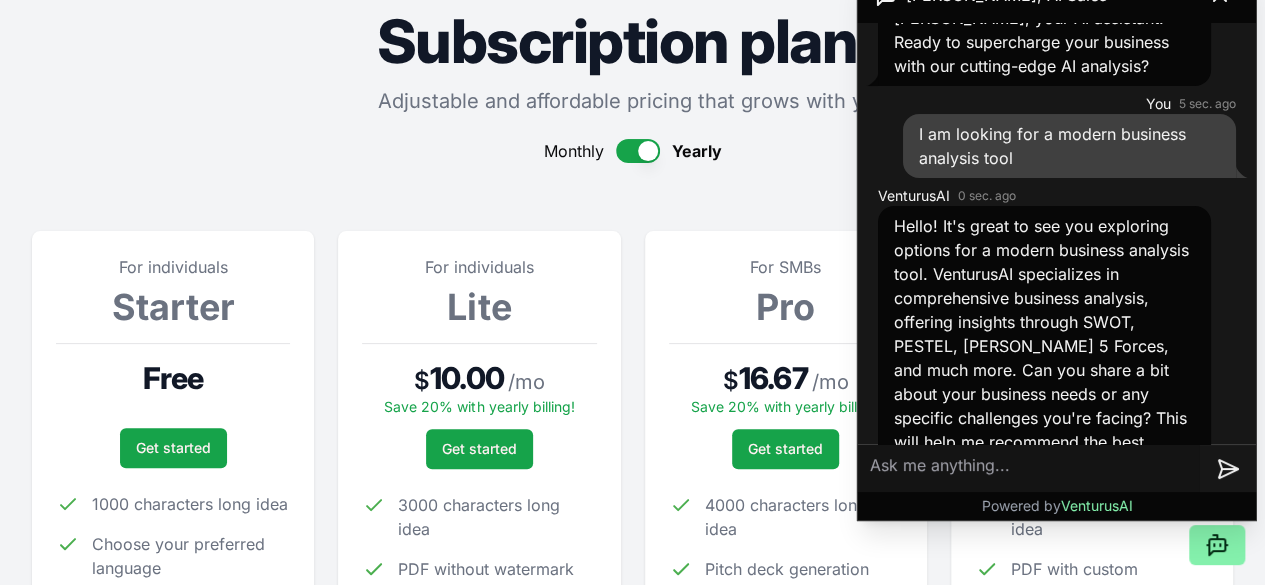 scroll, scrollTop: 134, scrollLeft: 0, axis: vertical 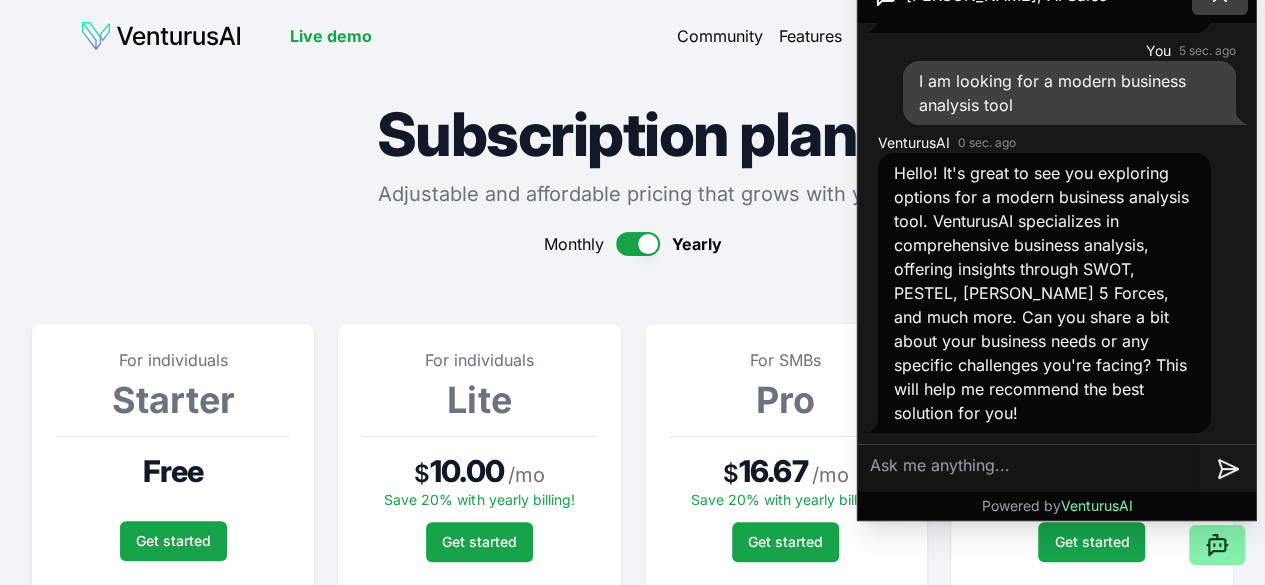 click at bounding box center [1220, -5] 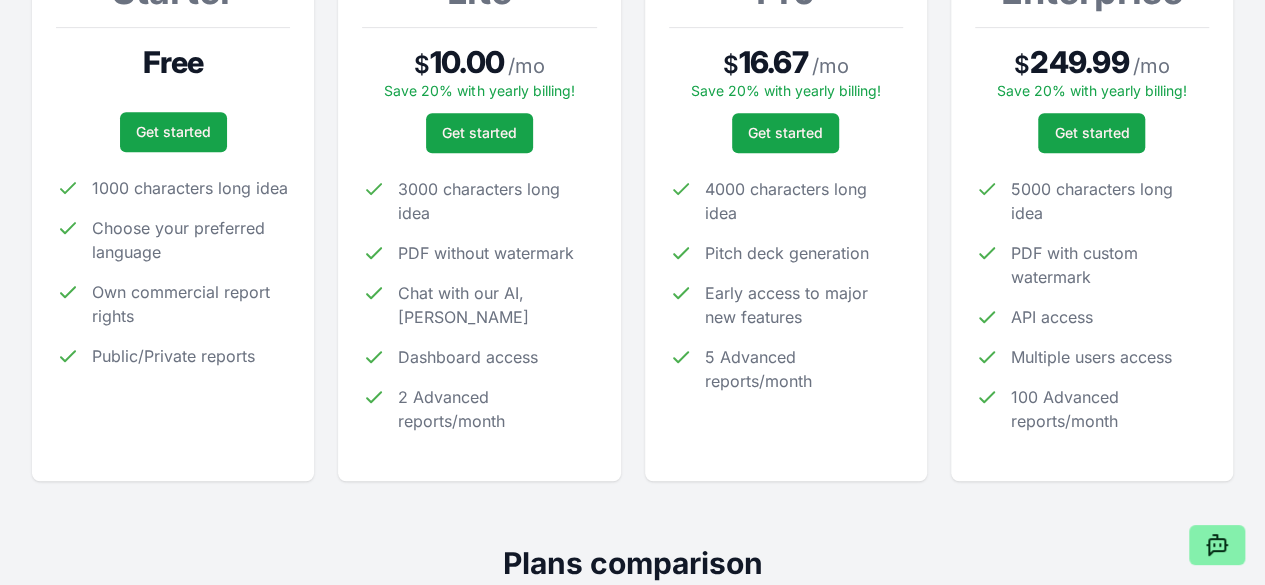 scroll, scrollTop: 406, scrollLeft: 0, axis: vertical 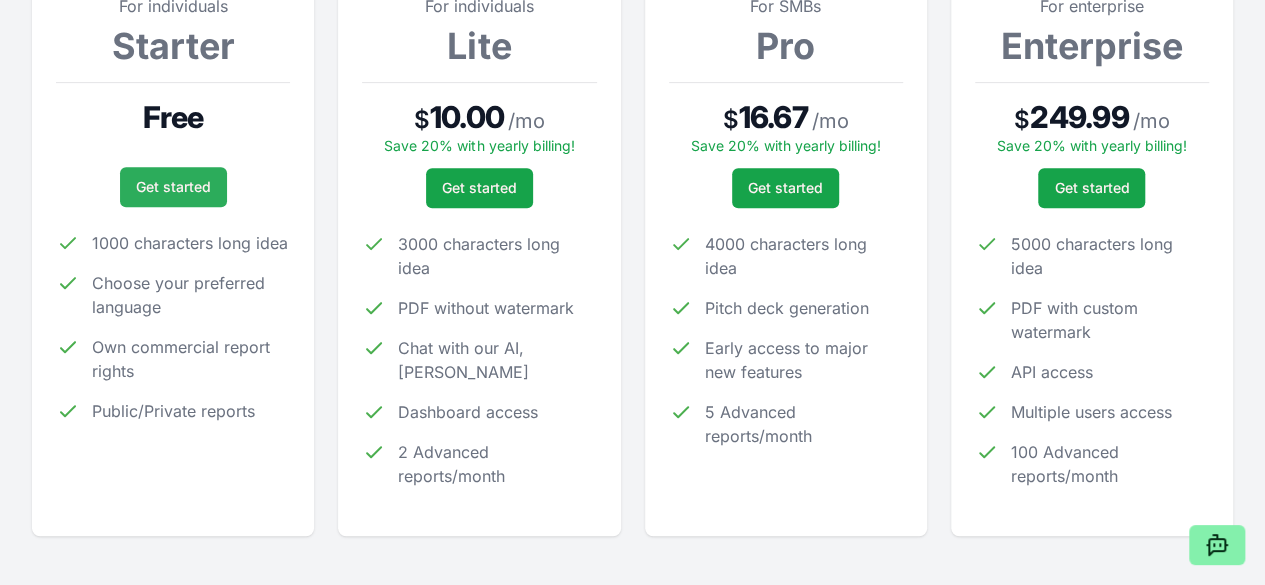 click on "Get started" at bounding box center (173, 187) 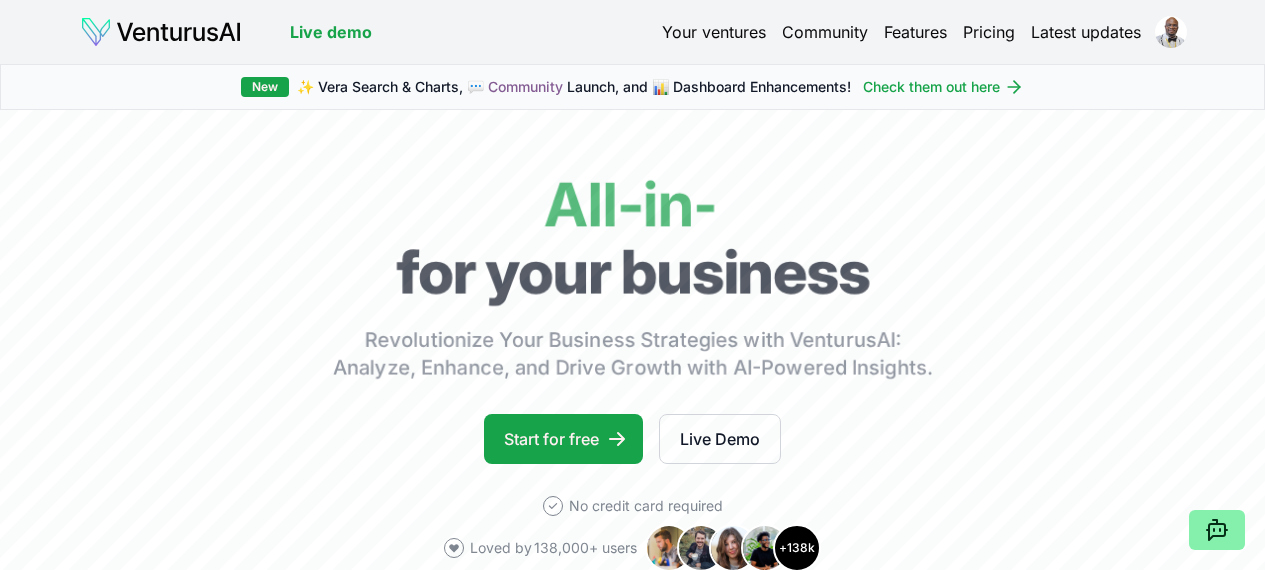 scroll, scrollTop: 0, scrollLeft: 0, axis: both 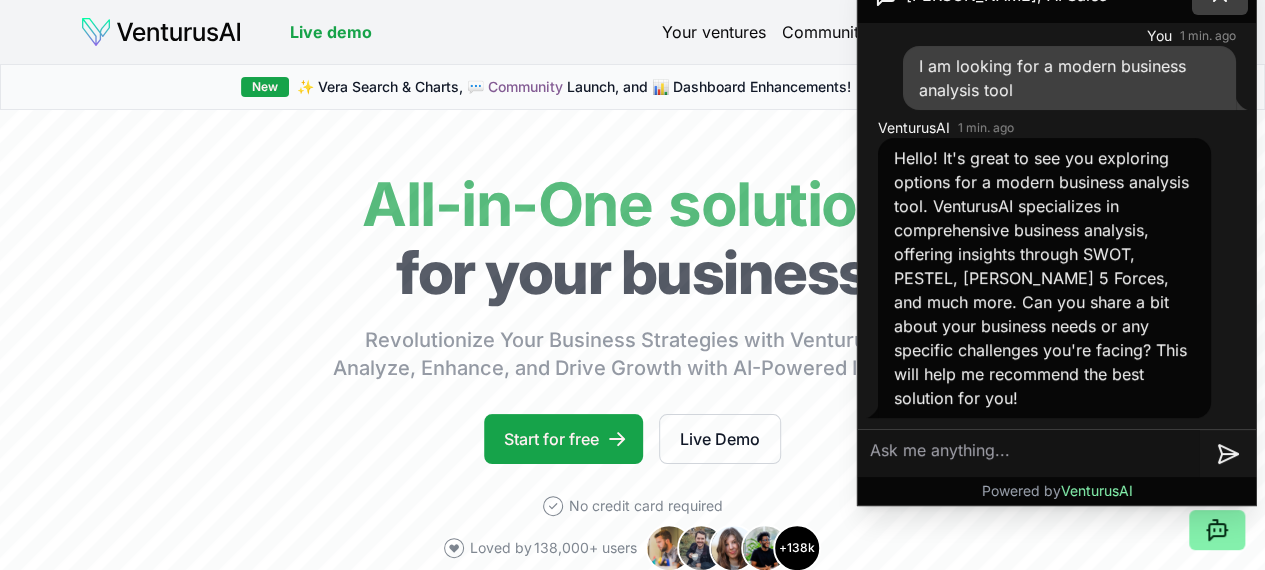 click at bounding box center [1220, -5] 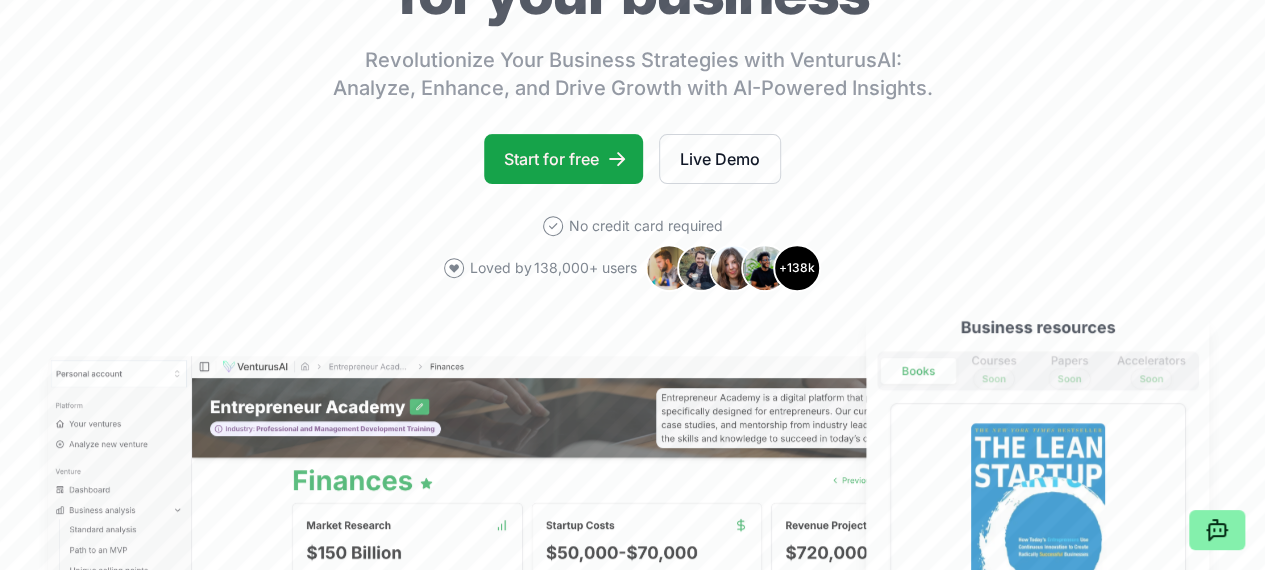scroll, scrollTop: 286, scrollLeft: 0, axis: vertical 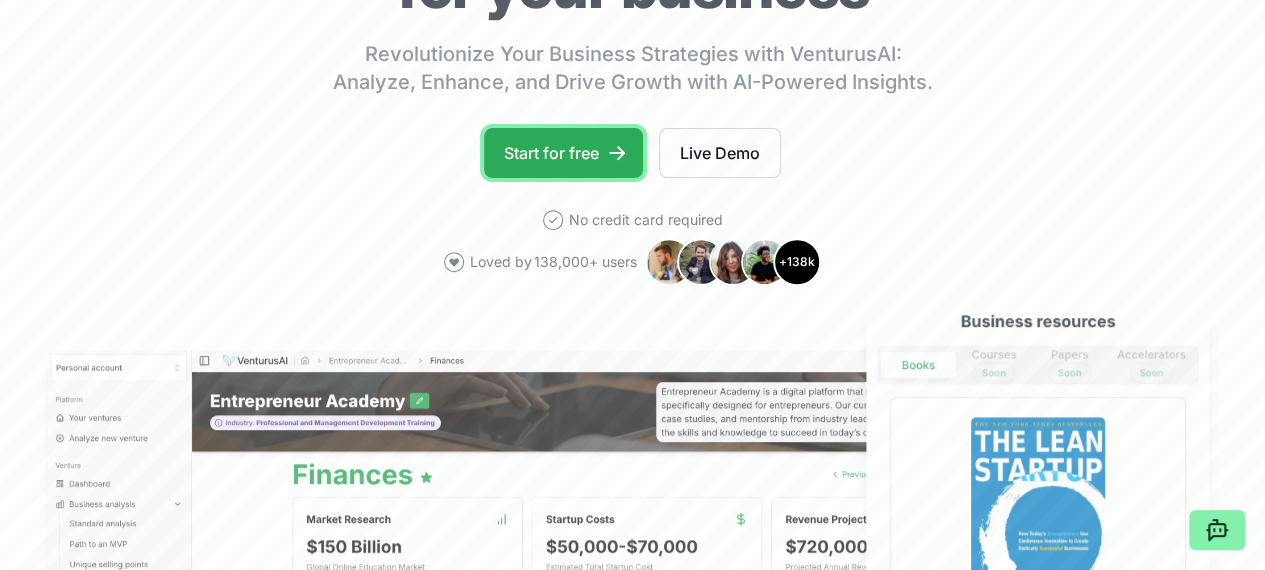 click on "Start for free" at bounding box center (563, 153) 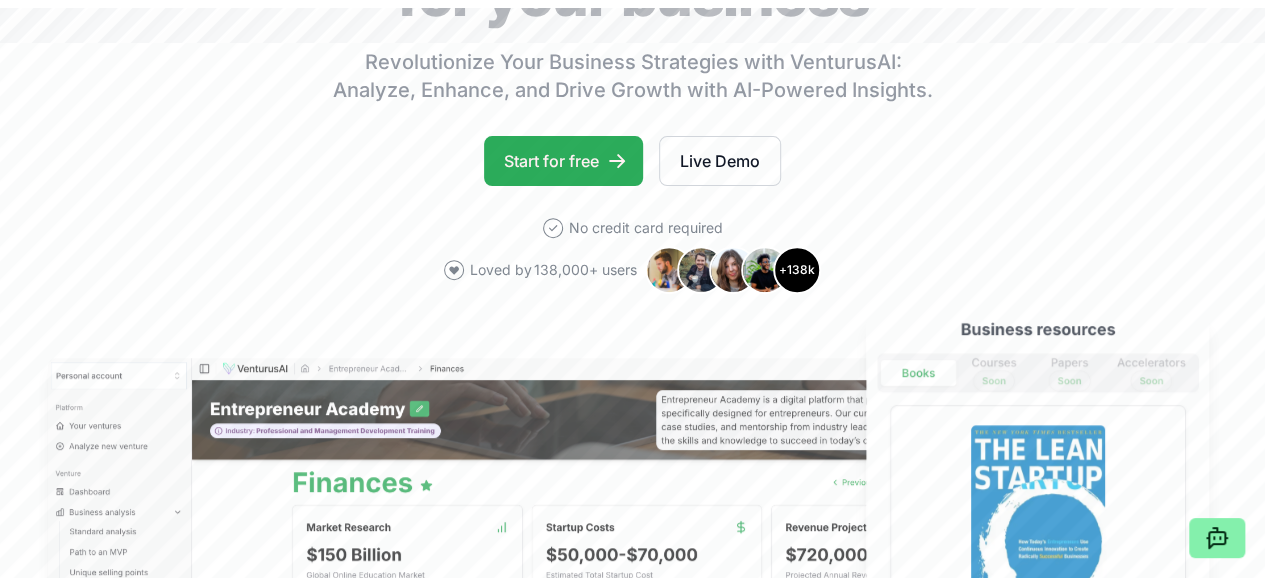 scroll, scrollTop: 0, scrollLeft: 0, axis: both 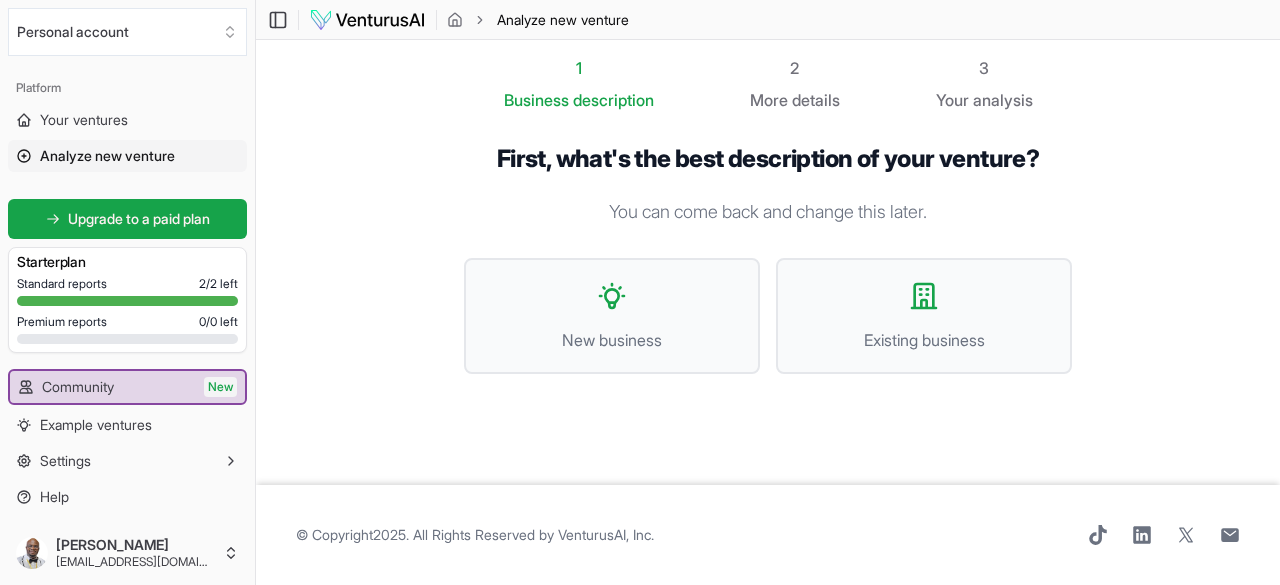 click on "1 Business   description 2 More   details 3 Your   analysis First, what's the best description of your venture? You can come back and change this later. New business Existing business" at bounding box center [768, 262] 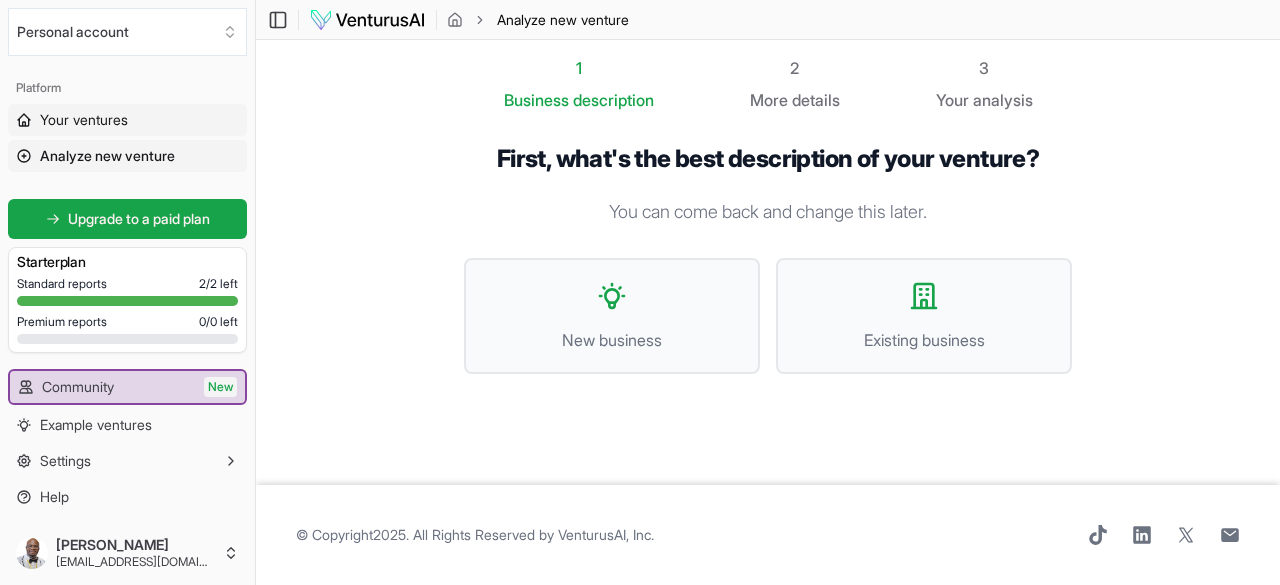 click on "Your ventures" at bounding box center (84, 120) 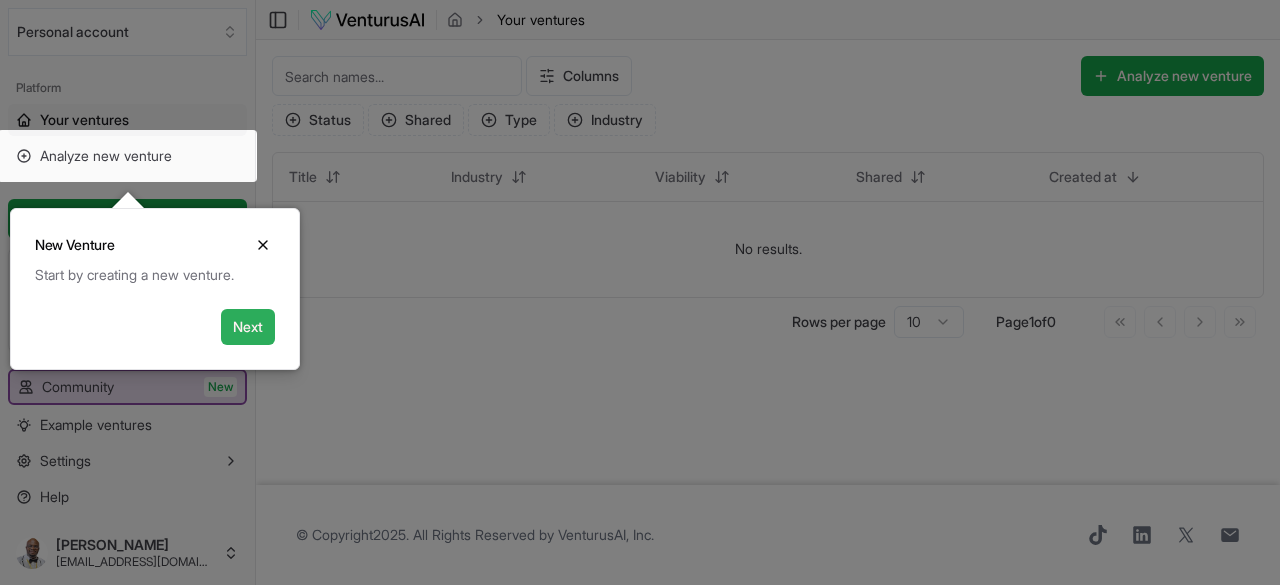 click on "Next" at bounding box center [248, 327] 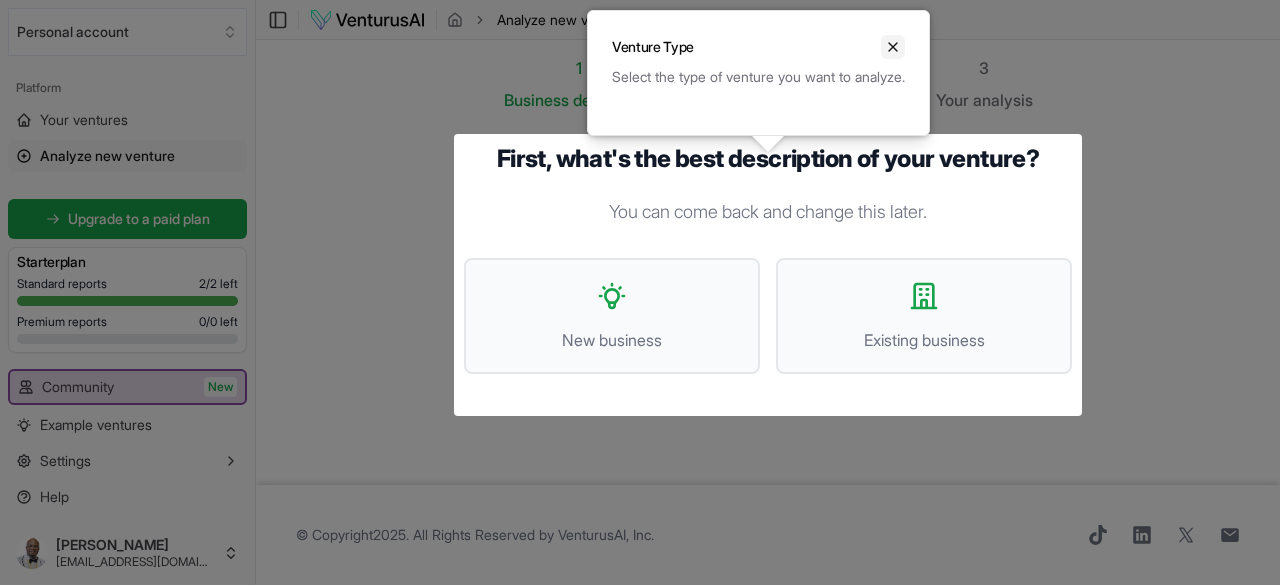 click 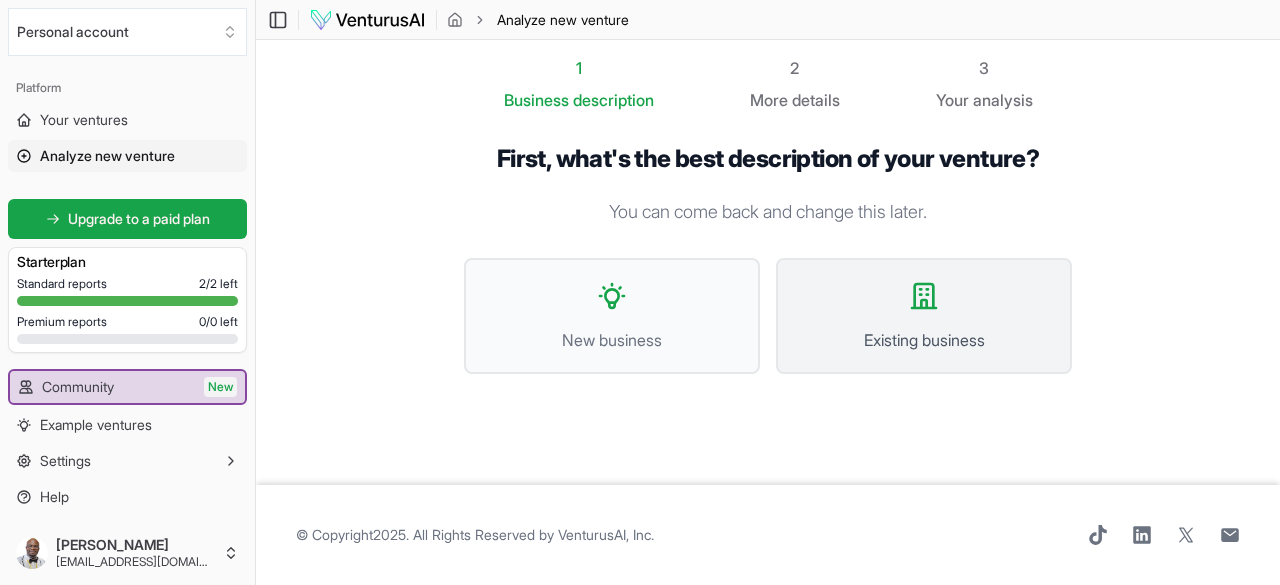 click 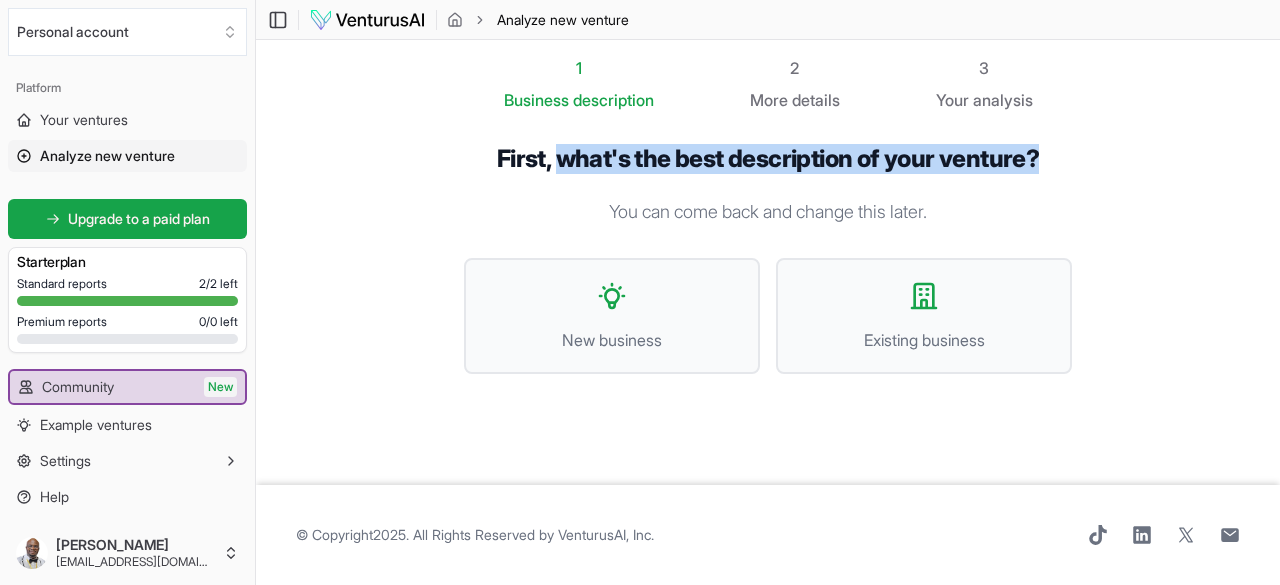 drag, startPoint x: 558, startPoint y: 157, endPoint x: 1037, endPoint y: 151, distance: 479.03757 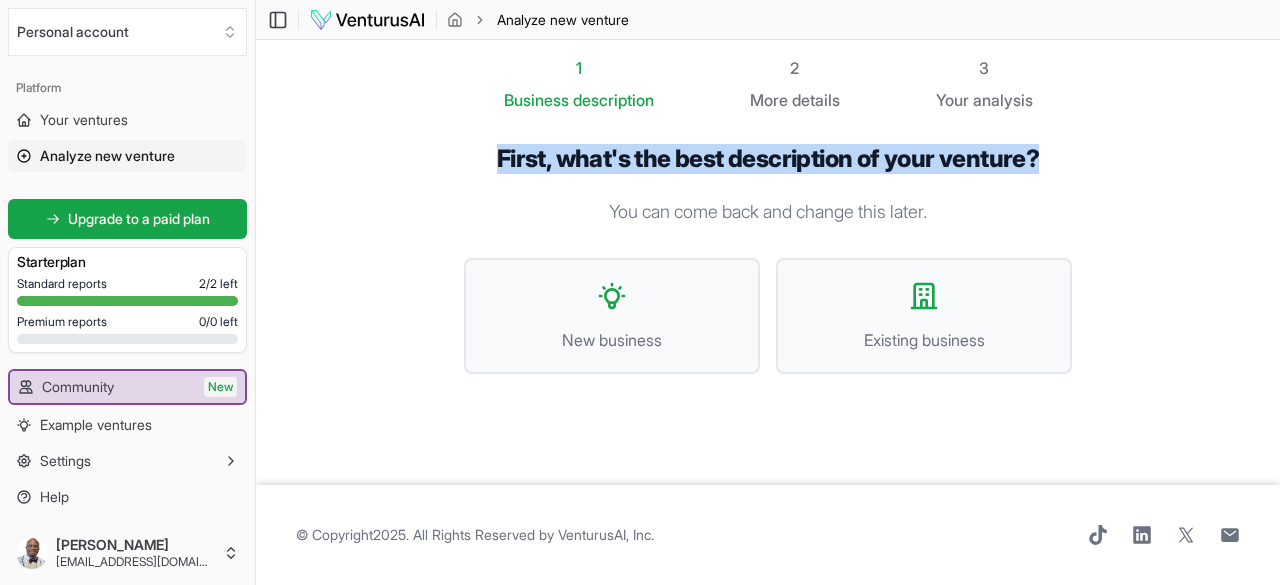 drag, startPoint x: 497, startPoint y: 155, endPoint x: 1041, endPoint y: 152, distance: 544.0083 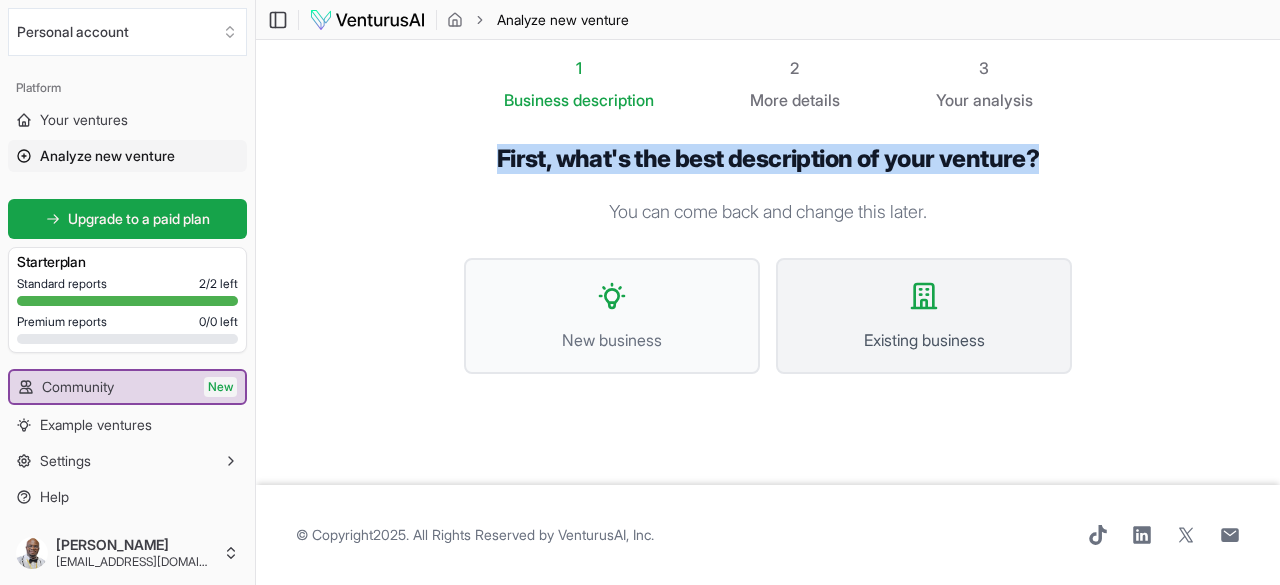 click 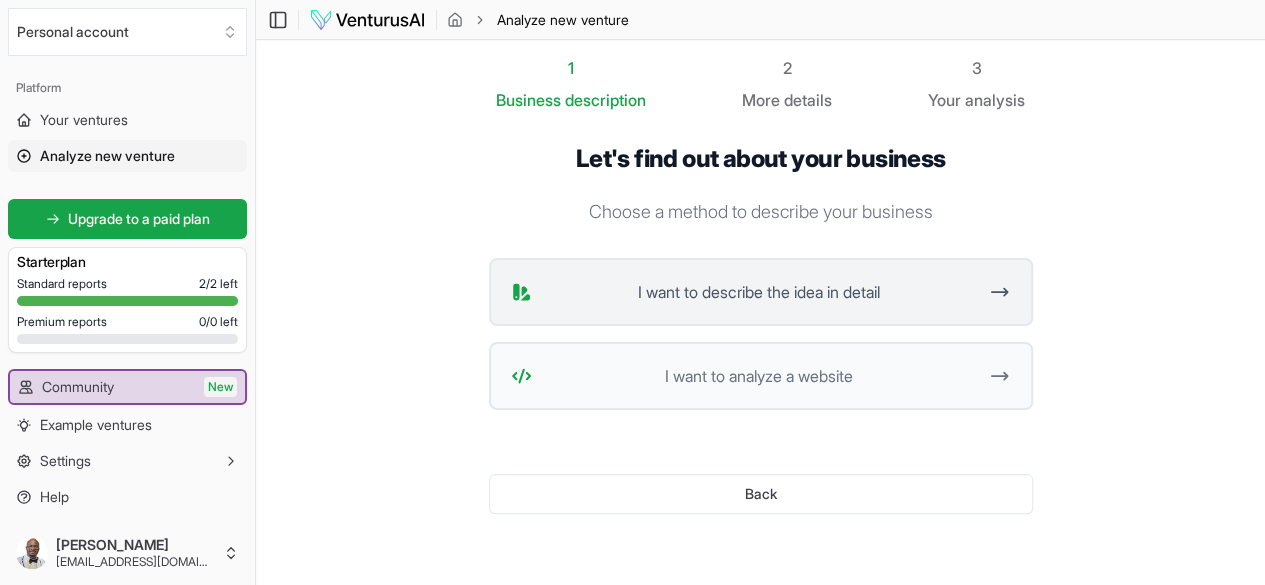 click on "I want to describe the idea in detail" at bounding box center (759, 292) 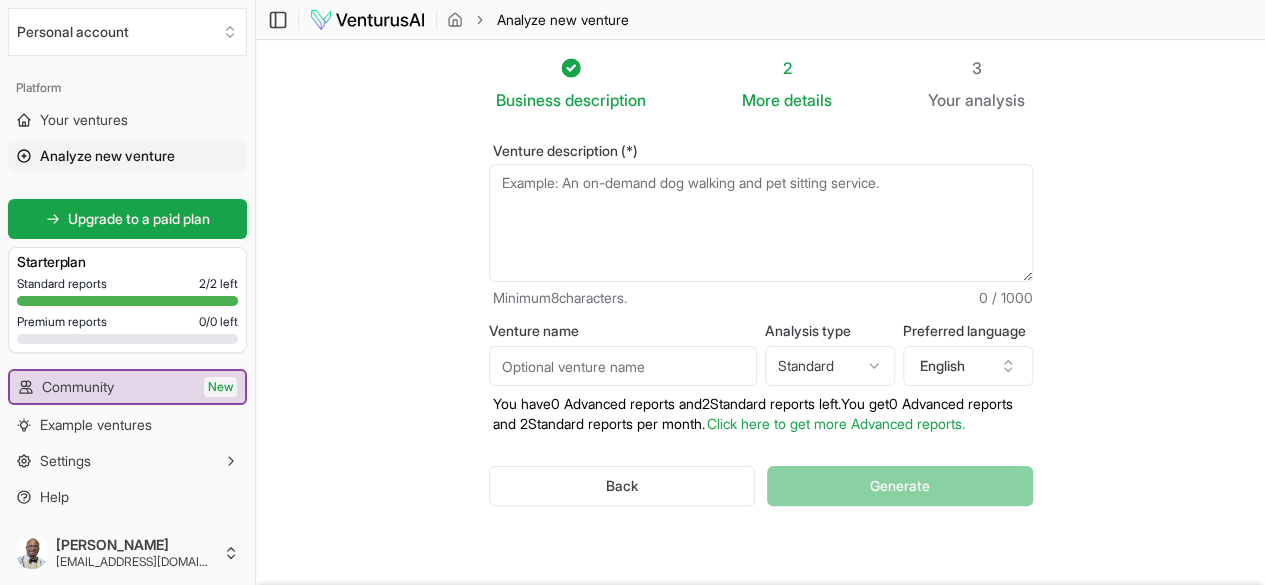 click on "Venture description (*)" at bounding box center [761, 223] 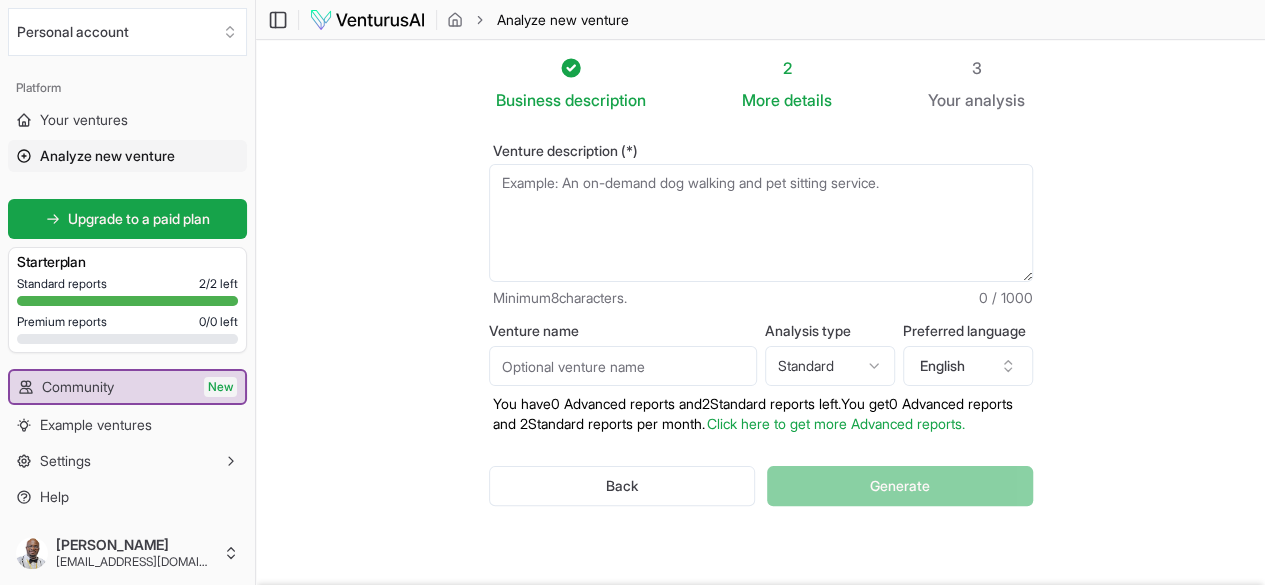click on "Venture description (*)" at bounding box center [761, 223] 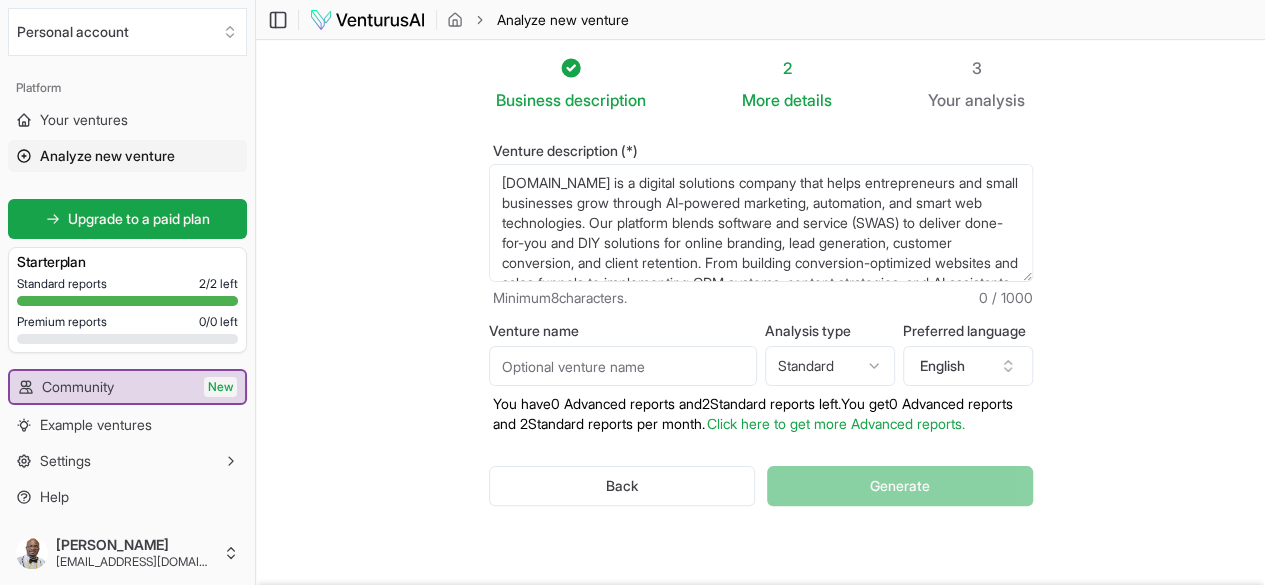 scroll, scrollTop: 150, scrollLeft: 0, axis: vertical 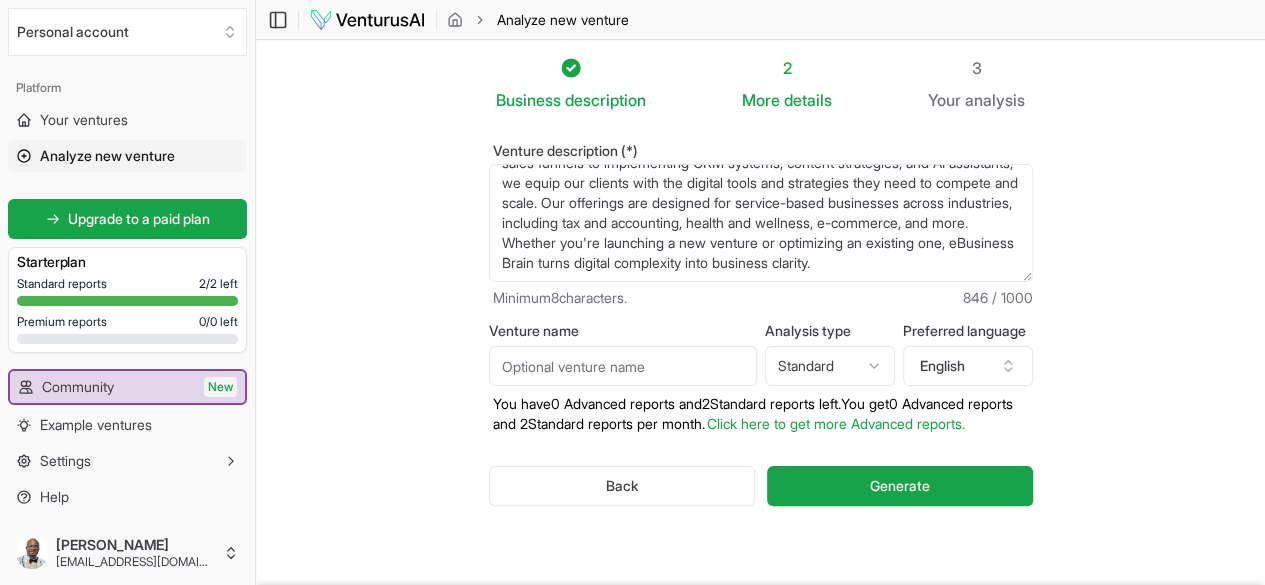 type on "[DOMAIN_NAME] is a digital solutions company that helps entrepreneurs and small businesses grow through AI-powered marketing, automation, and smart web technologies. Our platform blends software and service (SWAS) to deliver done-for-you and DIY solutions for online branding, lead generation, customer conversion, and client retention. From building conversion-optimized websites and sales funnels to implementing CRM systems, content strategies, and AI assistants, we equip our clients with the digital tools and strategies they need to compete and scale. Our offerings are designed for service-based businesses across industries, including tax and accounting, health and wellness, e-commerce, and more. Whether you're launching a new venture or optimizing an existing one, eBusiness Brain turns digital complexity into business clarity." 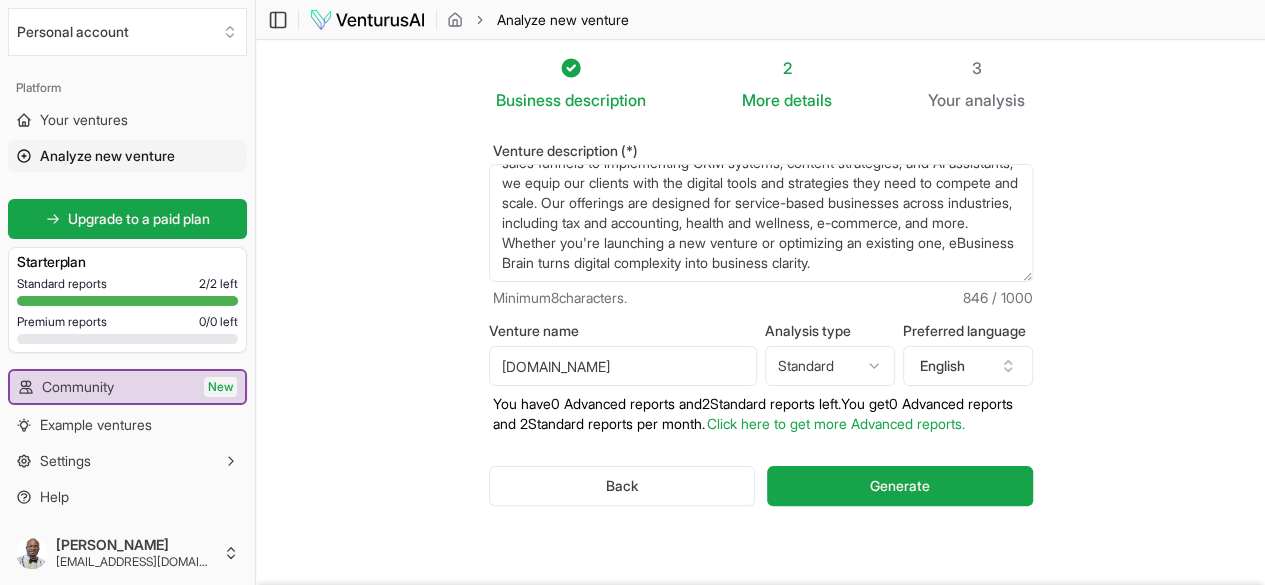 type on "[DOMAIN_NAME]" 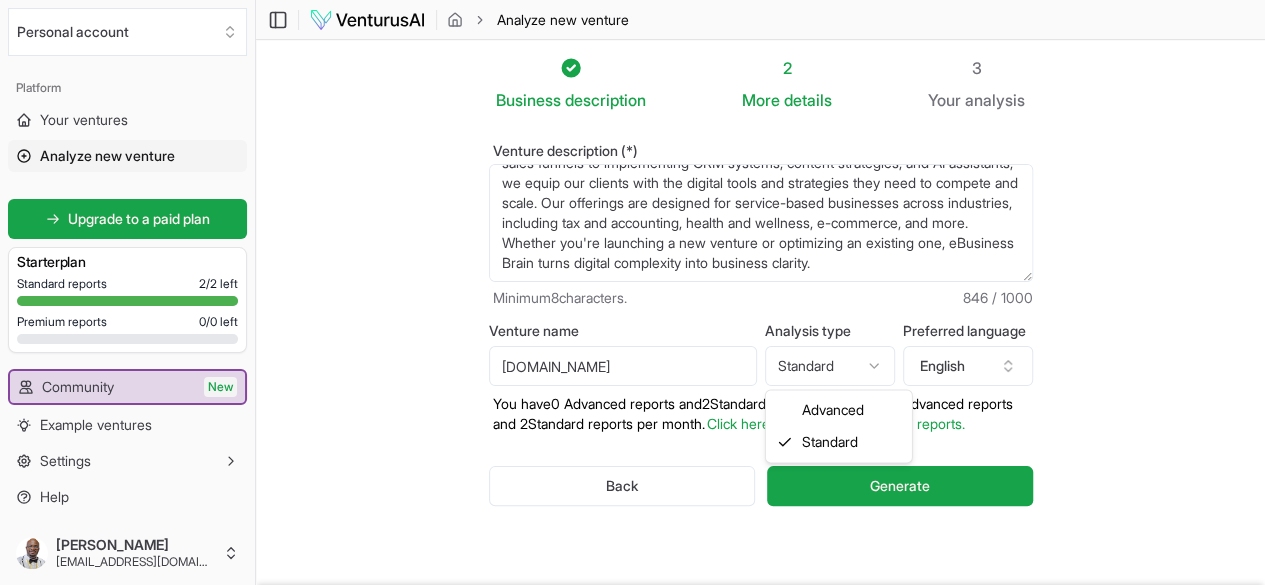 click on "We value your privacy We use cookies to enhance your browsing experience, serve personalized ads or content, and analyze our traffic. By clicking "Accept All", you consent to our use of cookies. Customize    Accept All Customize Consent Preferences   We use cookies to help you navigate efficiently and perform certain functions. You will find detailed information about all cookies under each consent category below. The cookies that are categorized as "Necessary" are stored on your browser as they are essential for enabling the basic functionalities of the site. ...  Show more Necessary Always Active Necessary cookies are required to enable the basic features of this site, such as providing secure log-in or adjusting your consent preferences. These cookies do not store any personally identifiable data. Cookie cookieyes-consent Duration 1 year Description Cookie __cf_bm Duration 1 hour Description This cookie, set by Cloudflare, is used to support Cloudflare Bot Management.  Cookie _cfuvid Duration session lidc" at bounding box center (632, 292) 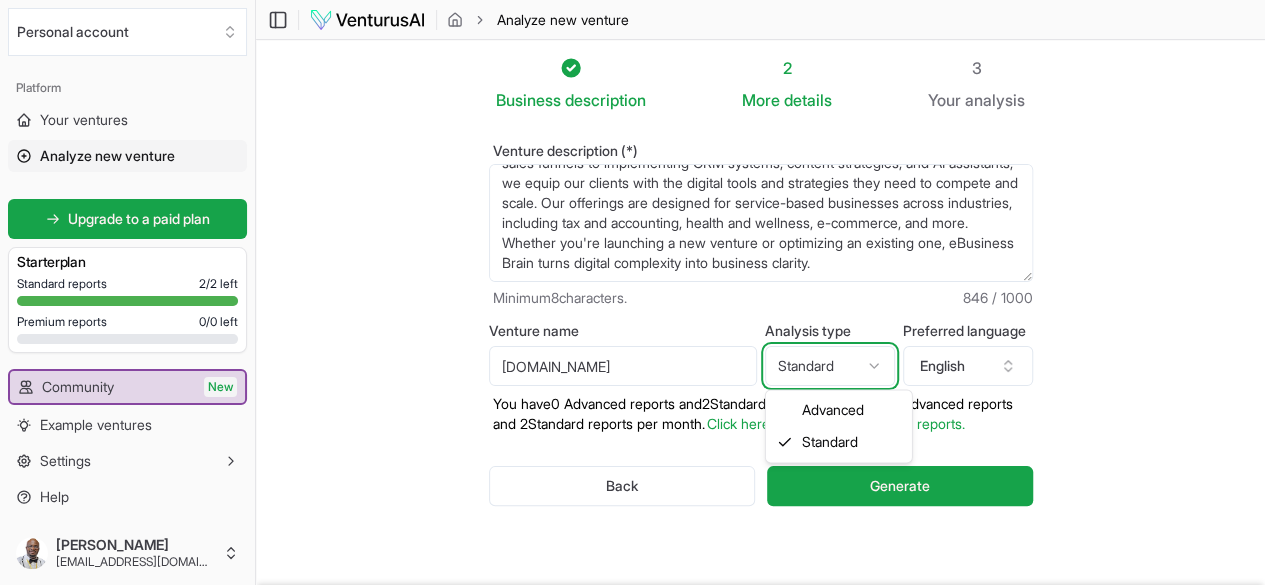 click on "We value your privacy We use cookies to enhance your browsing experience, serve personalized ads or content, and analyze our traffic. By clicking "Accept All", you consent to our use of cookies. Customize    Accept All Customize Consent Preferences   We use cookies to help you navigate efficiently and perform certain functions. You will find detailed information about all cookies under each consent category below. The cookies that are categorized as "Necessary" are stored on your browser as they are essential for enabling the basic functionalities of the site. ...  Show more Necessary Always Active Necessary cookies are required to enable the basic features of this site, such as providing secure log-in or adjusting your consent preferences. These cookies do not store any personally identifiable data. Cookie cookieyes-consent Duration 1 year Description Cookie __cf_bm Duration 1 hour Description This cookie, set by Cloudflare, is used to support Cloudflare Bot Management.  Cookie _cfuvid Duration session lidc" at bounding box center [632, 292] 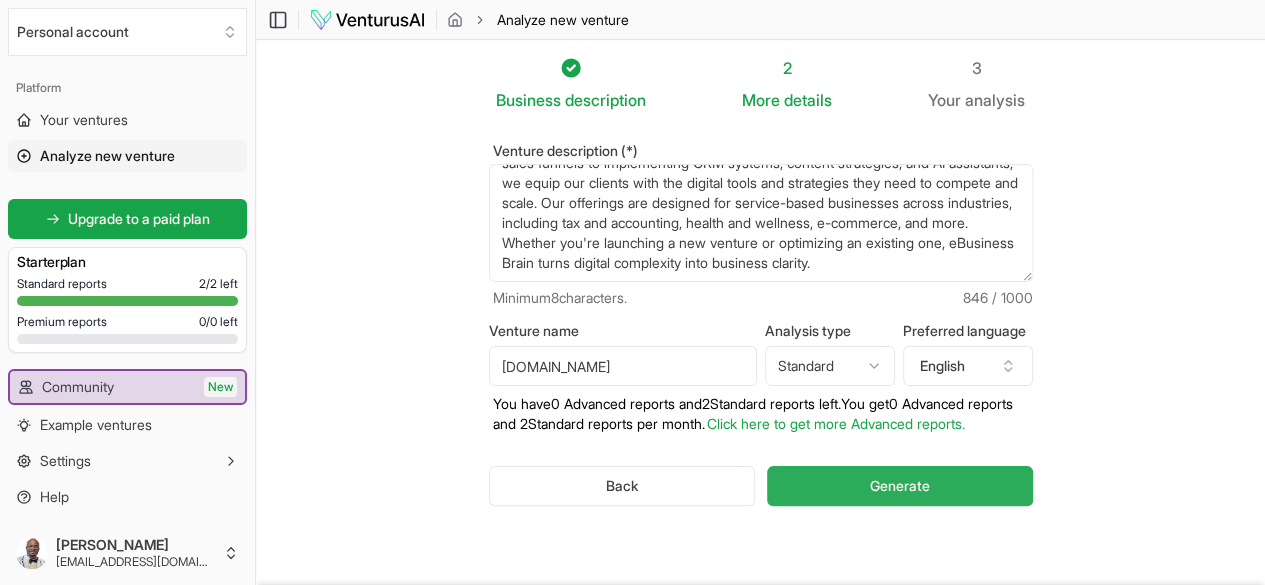 click on "Generate" at bounding box center [900, 486] 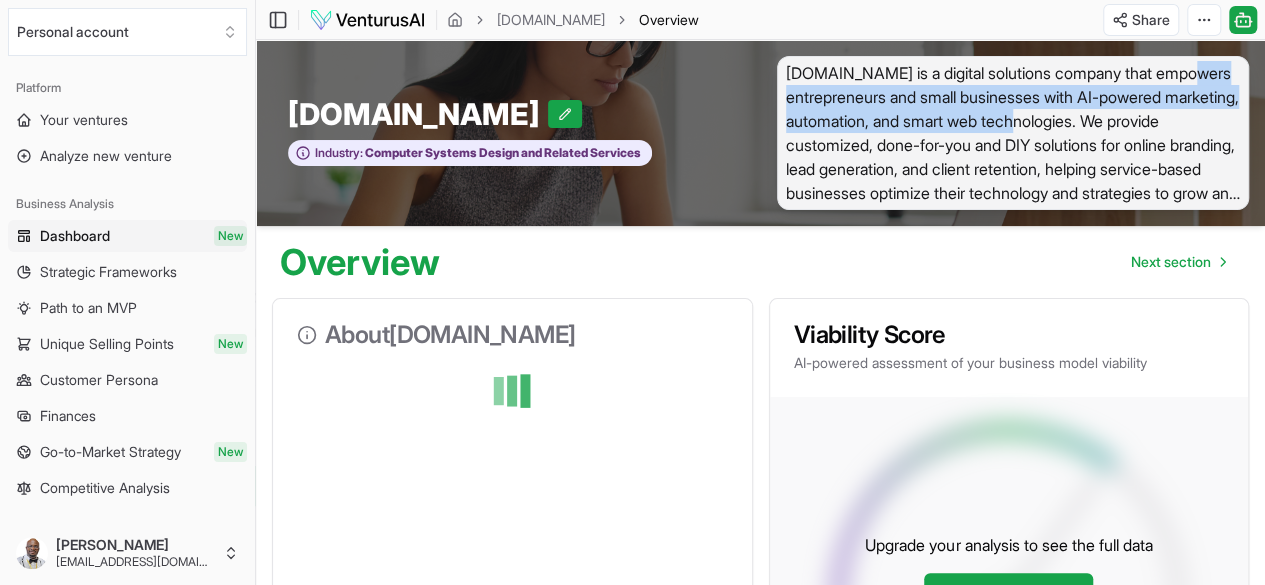 drag, startPoint x: 1241, startPoint y: 123, endPoint x: 1266, endPoint y: 71, distance: 57.697487 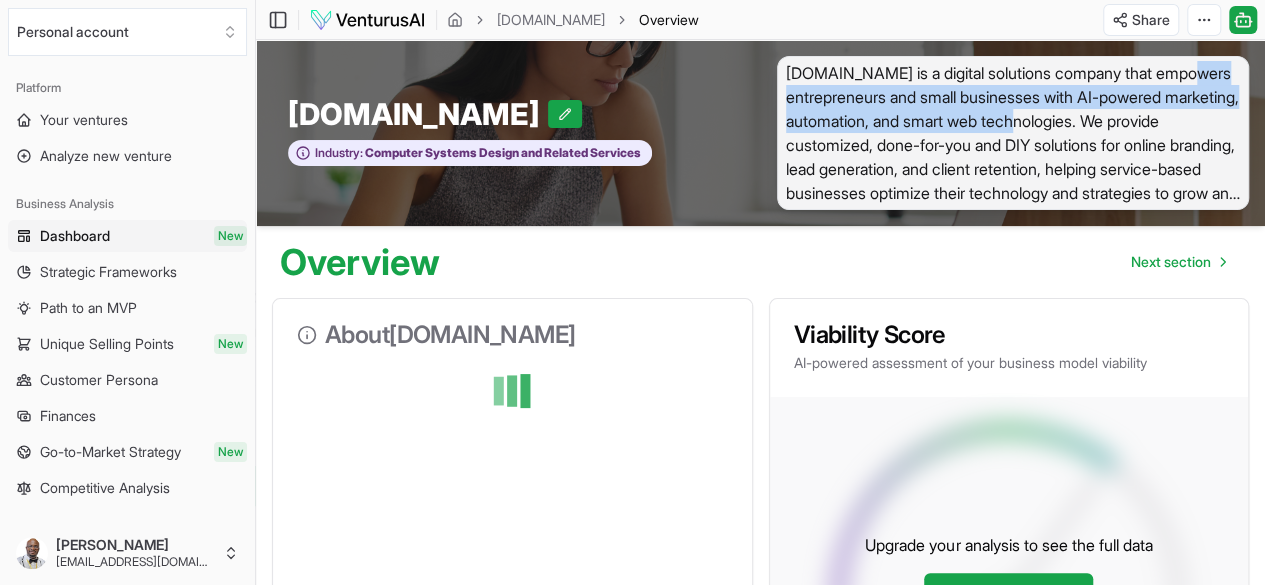click on "We value your privacy We use cookies to enhance your browsing experience, serve personalized ads or content, and analyze our traffic. By clicking "Accept All", you consent to our use of cookies. Customize    Accept All Customize Consent Preferences   We use cookies to help you navigate efficiently and perform certain functions. You will find detailed information about all cookies under each consent category below. The cookies that are categorized as "Necessary" are stored on your browser as they are essential for enabling the basic functionalities of the site. ...  Show more Necessary Always Active Necessary cookies are required to enable the basic features of this site, such as providing secure log-in or adjusting your consent preferences. These cookies do not store any personally identifiable data. Cookie cookieyes-consent Duration 1 year Description Cookie __cf_bm Duration 1 hour Description This cookie, set by Cloudflare, is used to support Cloudflare Bot Management.  Cookie _cfuvid Duration session lidc" at bounding box center (632, 292) 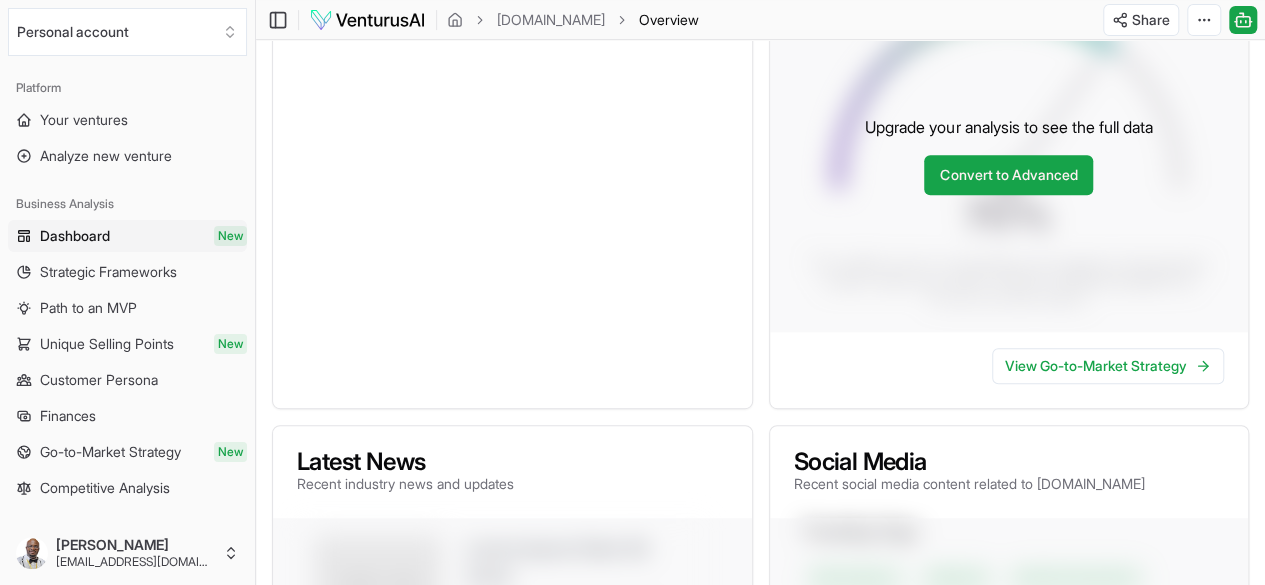 scroll, scrollTop: 420, scrollLeft: 0, axis: vertical 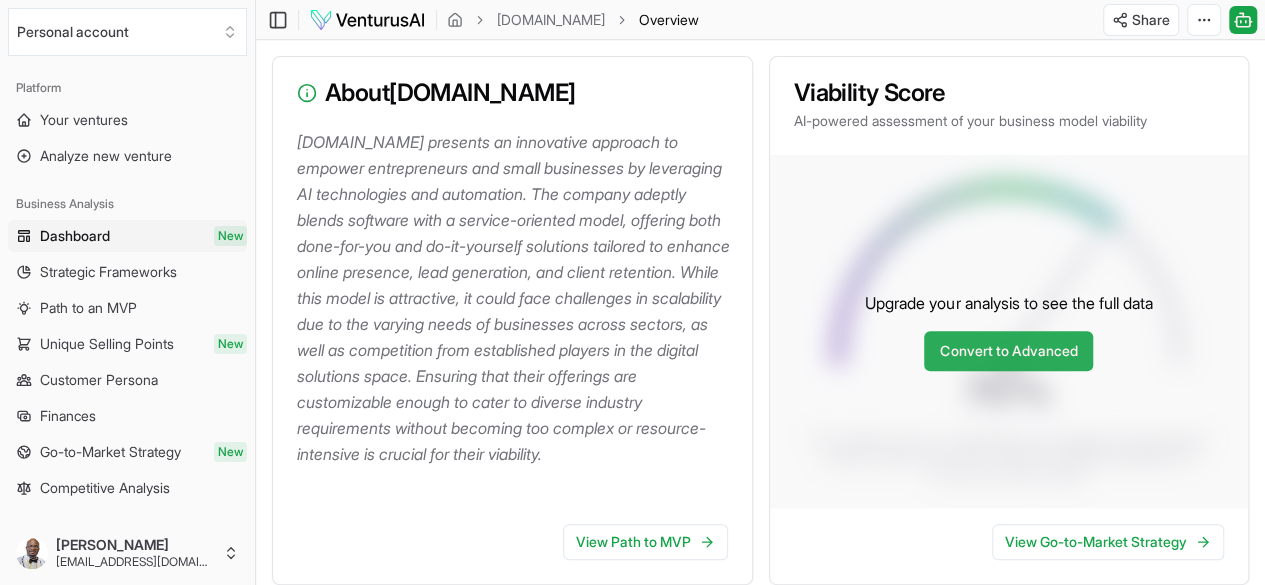 click on "Convert to Advanced" at bounding box center [1008, 351] 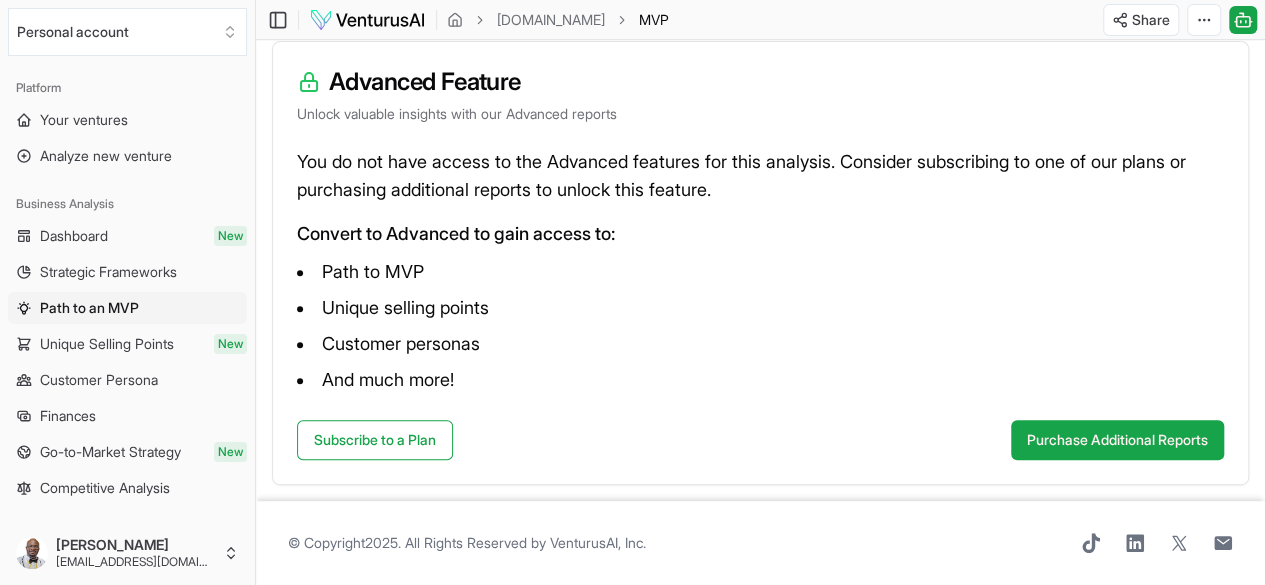 scroll, scrollTop: 279, scrollLeft: 0, axis: vertical 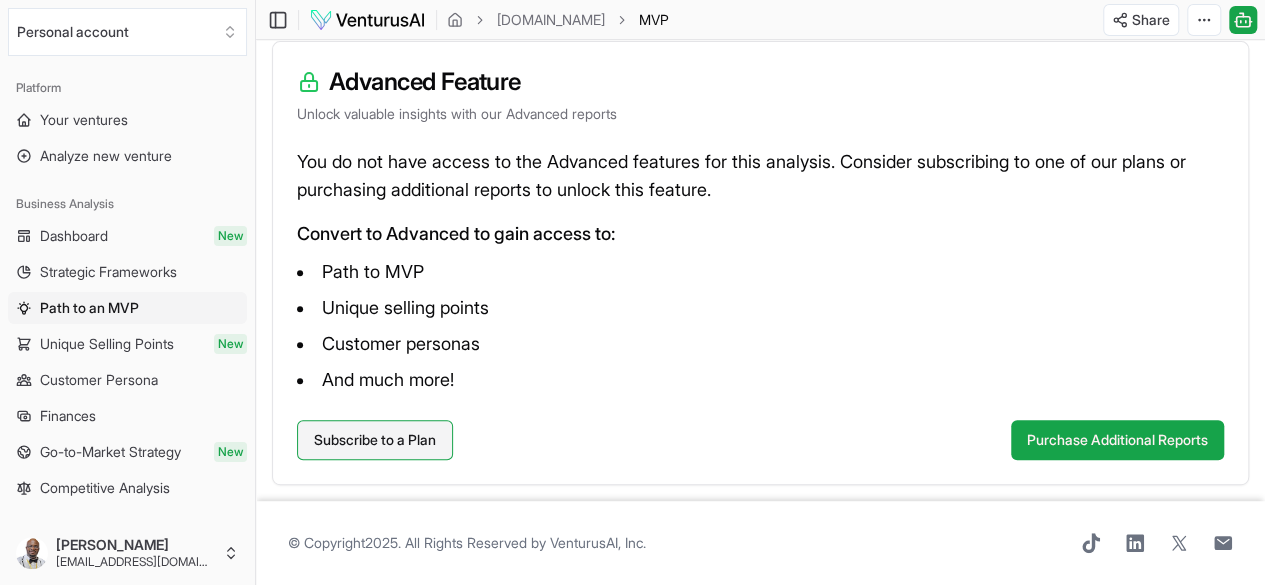 click on "Subscribe to a Plan" at bounding box center (375, 440) 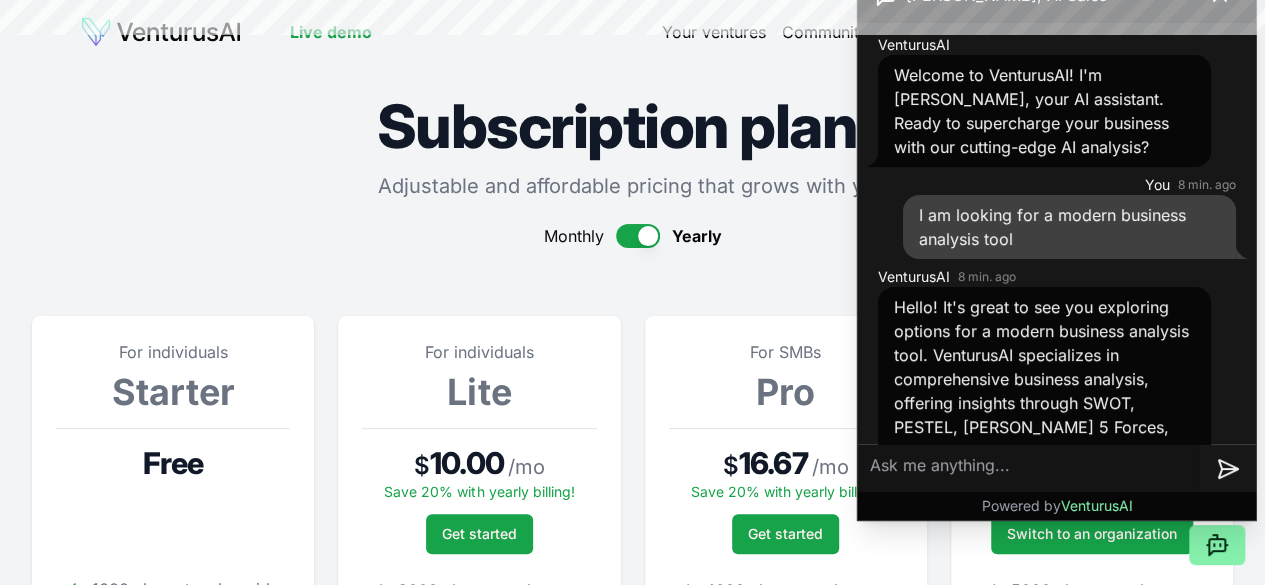 scroll, scrollTop: 279, scrollLeft: 0, axis: vertical 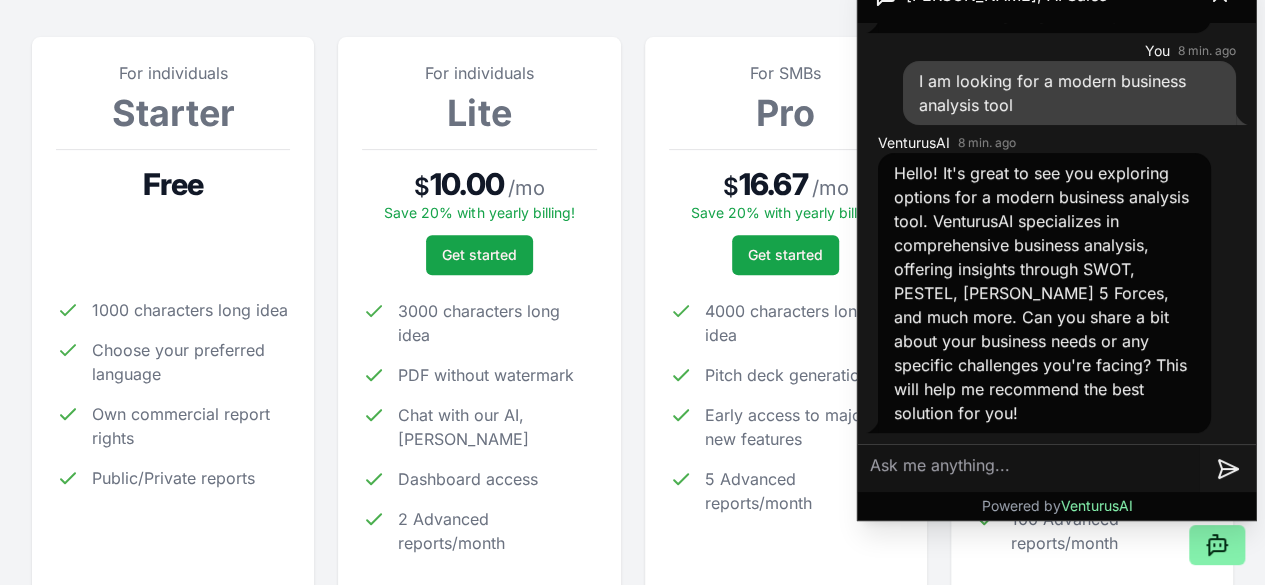 click on "VenturusAI Welcome to VenturusAI! I'm [PERSON_NAME], your AI assistant. Ready to supercharge your business with our cutting-edge AI analysis? You 8 min. ago I am looking for a modern business analysis tool VenturusAI 8 min. ago Hello! It's great to see you exploring options for a modern business analysis tool. VenturusAI specializes in comprehensive business analysis, offering insights through SWOT, PESTEL, [PERSON_NAME] 5 Forces, and much more. Can you share a bit about your business needs or any specific challenges you're facing? This will help me recommend the best solution for you!" at bounding box center (1057, 167) 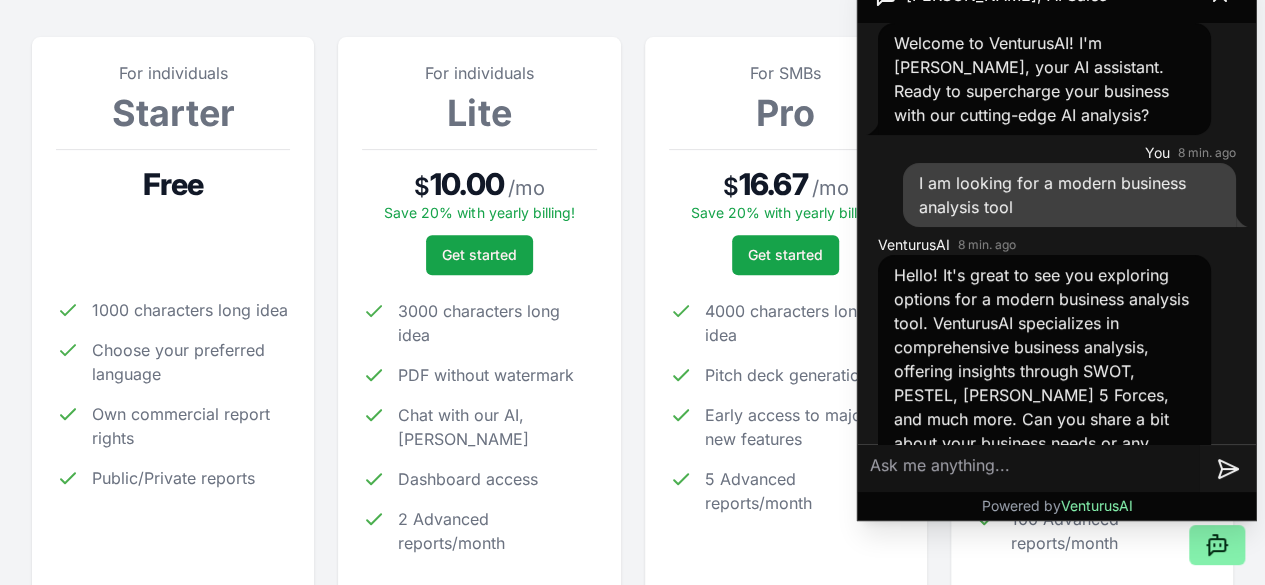 scroll, scrollTop: 0, scrollLeft: 0, axis: both 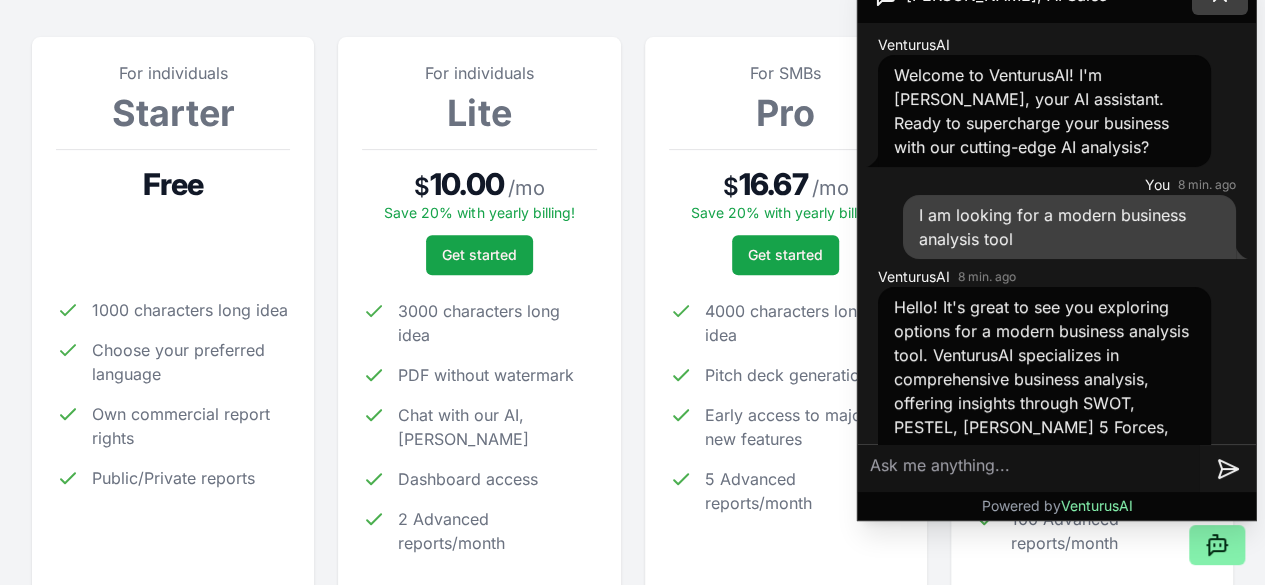 click at bounding box center [1220, -5] 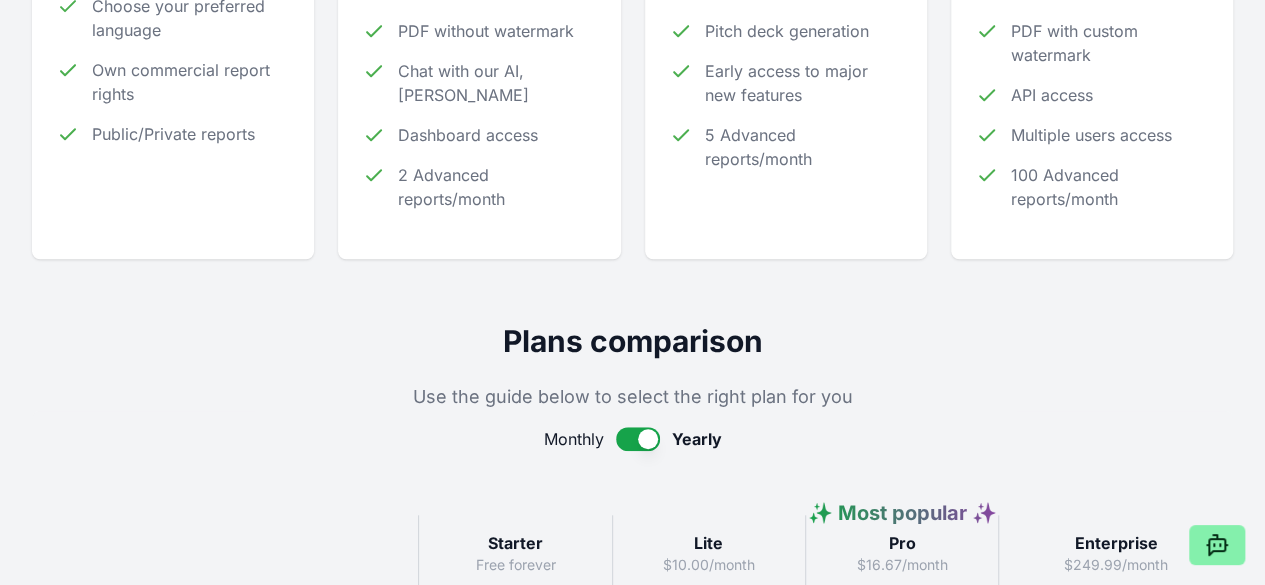 scroll, scrollTop: 0, scrollLeft: 0, axis: both 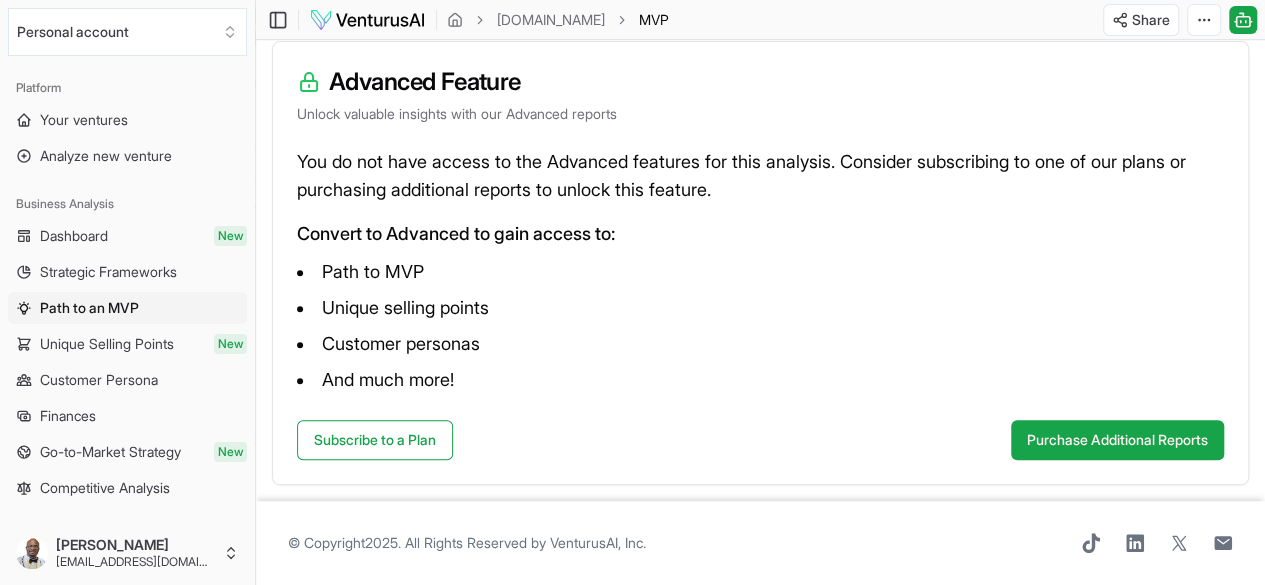 drag, startPoint x: 516, startPoint y: 13, endPoint x: 792, endPoint y: 84, distance: 284.98596 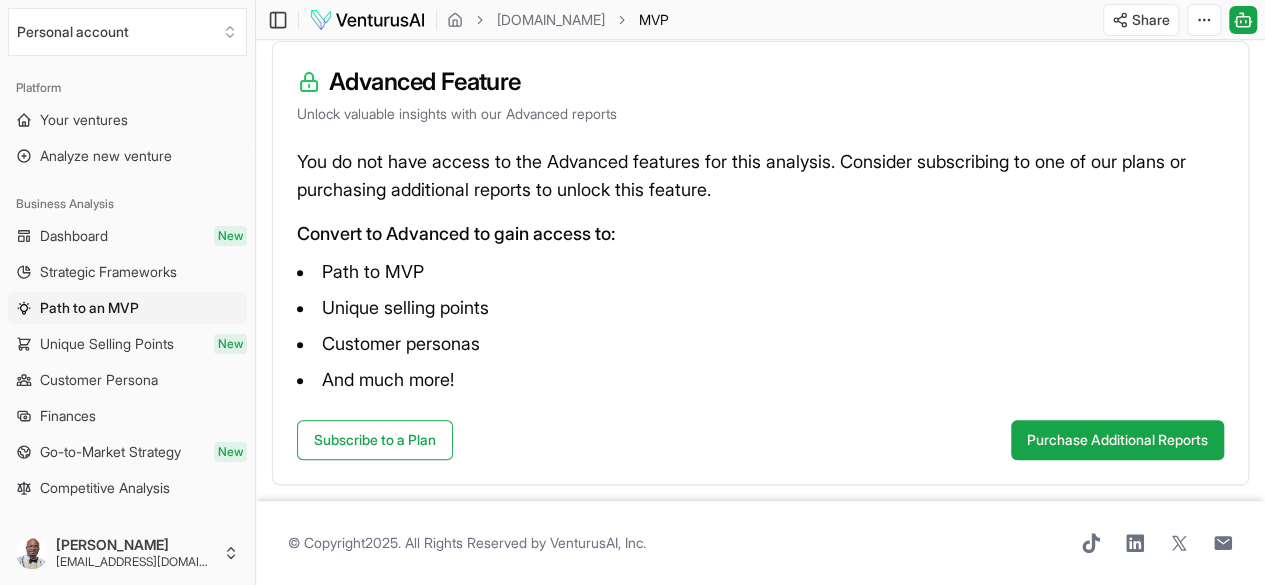 scroll, scrollTop: 279, scrollLeft: 0, axis: vertical 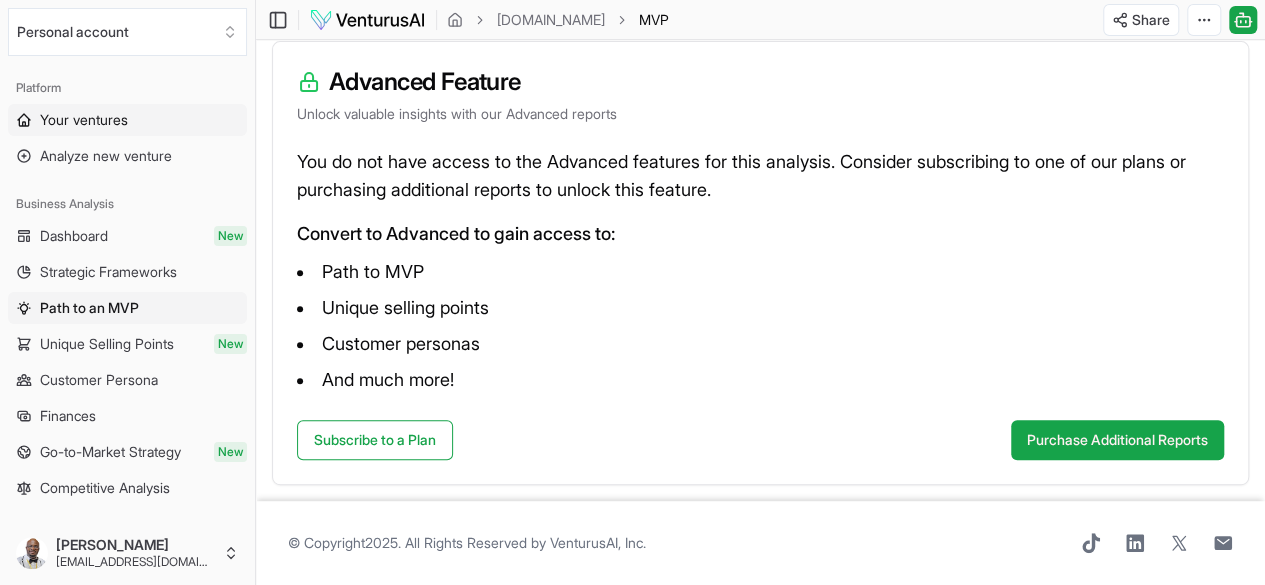 click on "Your ventures" at bounding box center (84, 120) 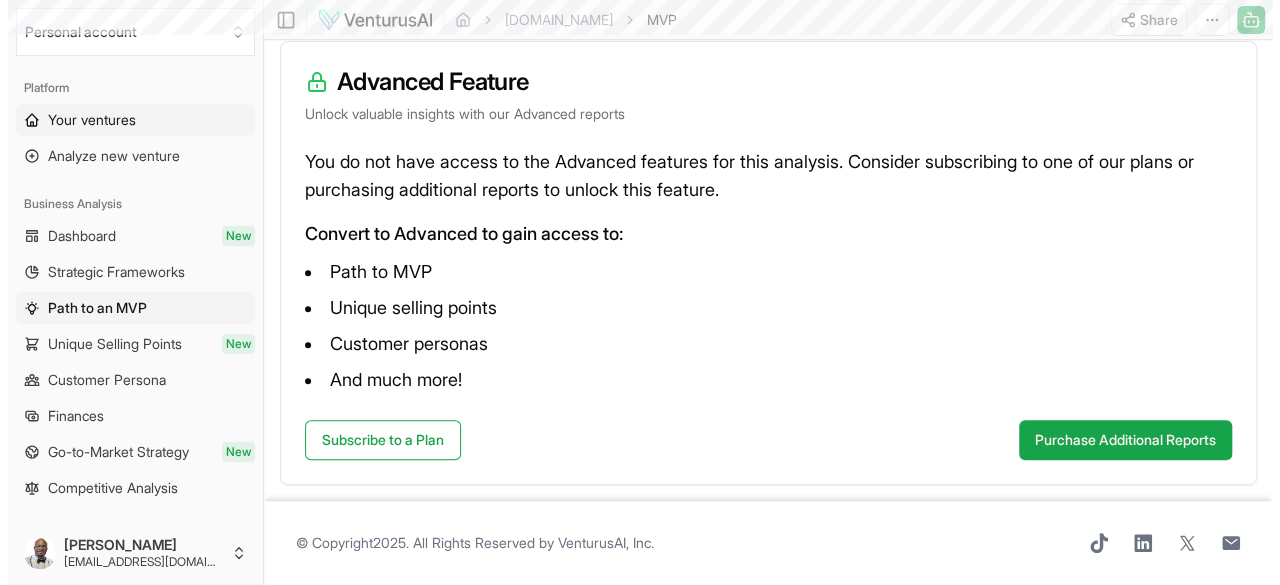scroll, scrollTop: 0, scrollLeft: 0, axis: both 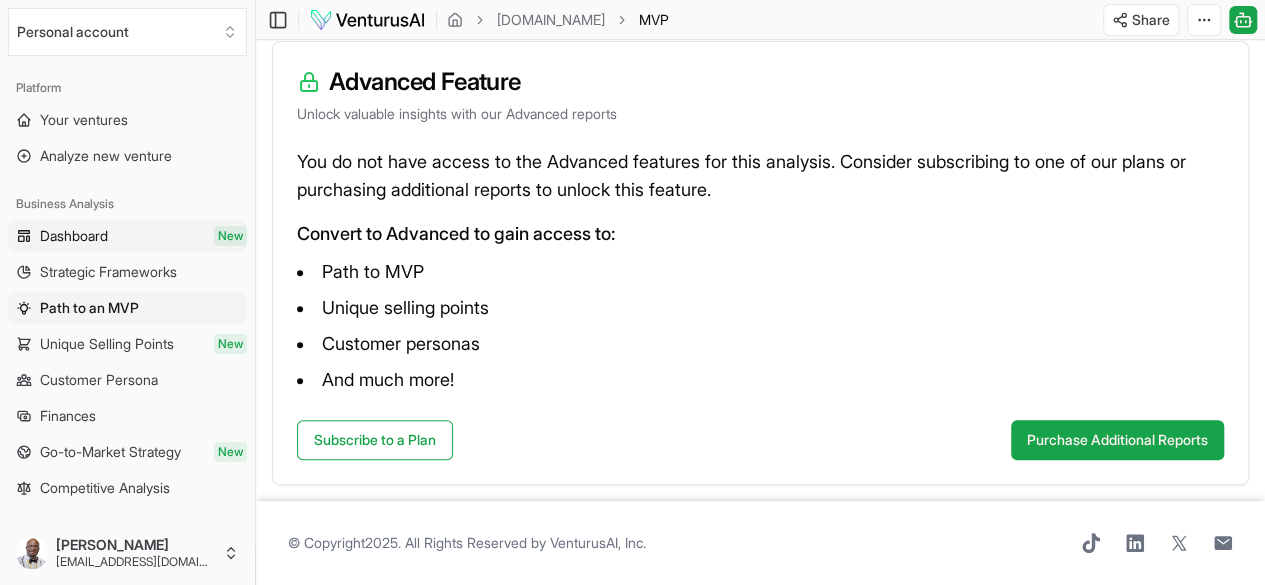 click on "Dashboard" at bounding box center [74, 236] 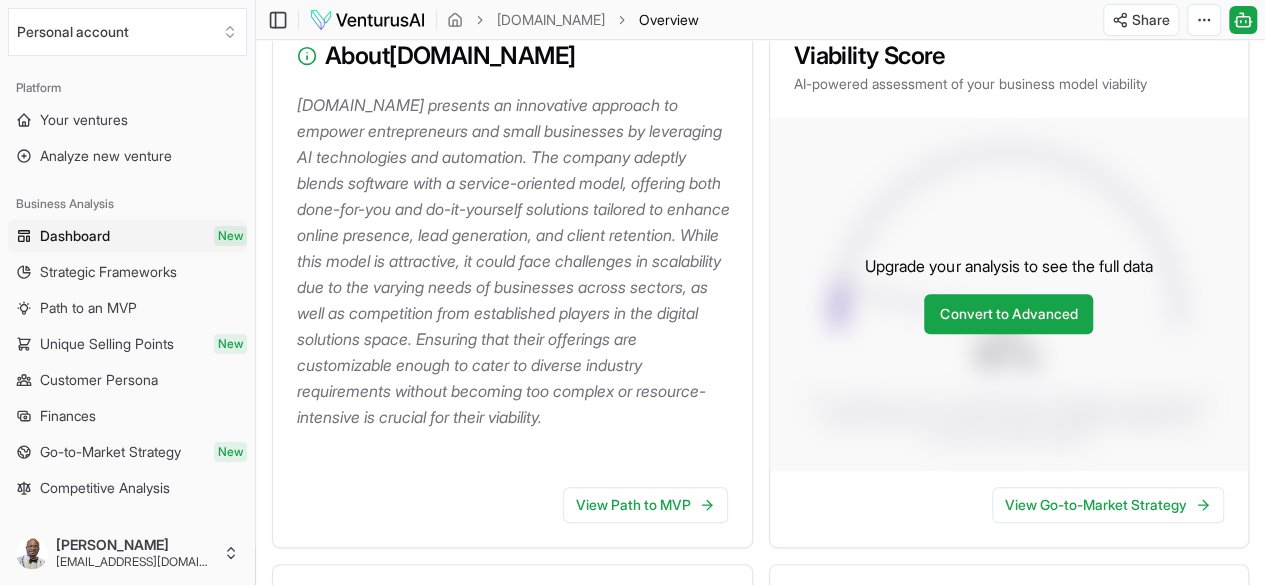 scroll, scrollTop: 0, scrollLeft: 0, axis: both 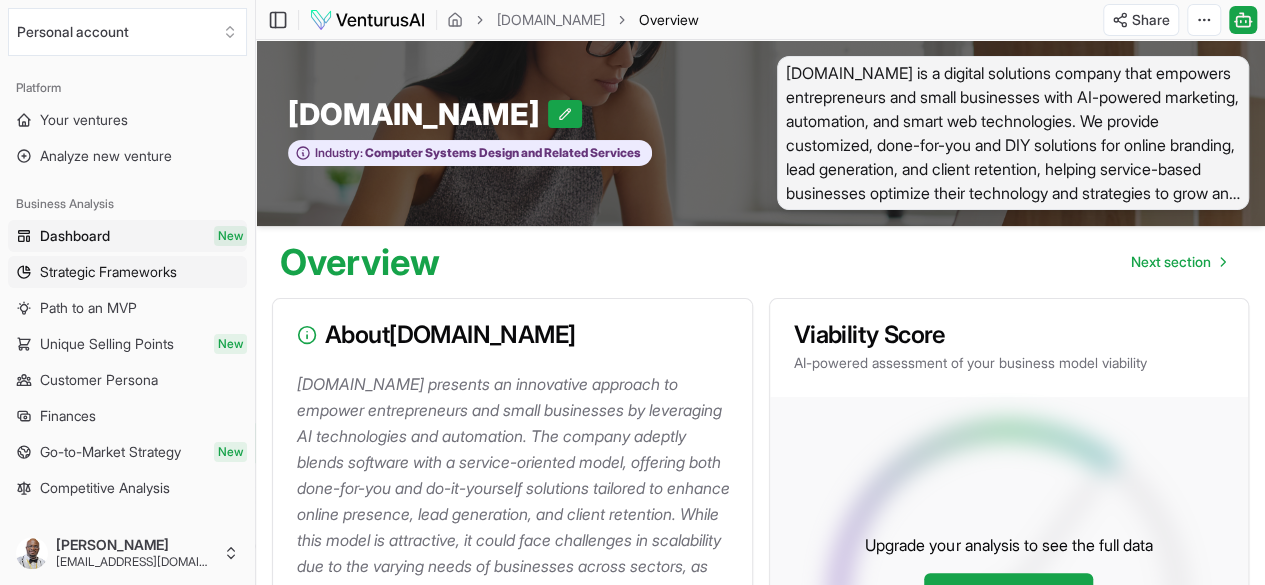 click on "Strategic Frameworks" at bounding box center (108, 272) 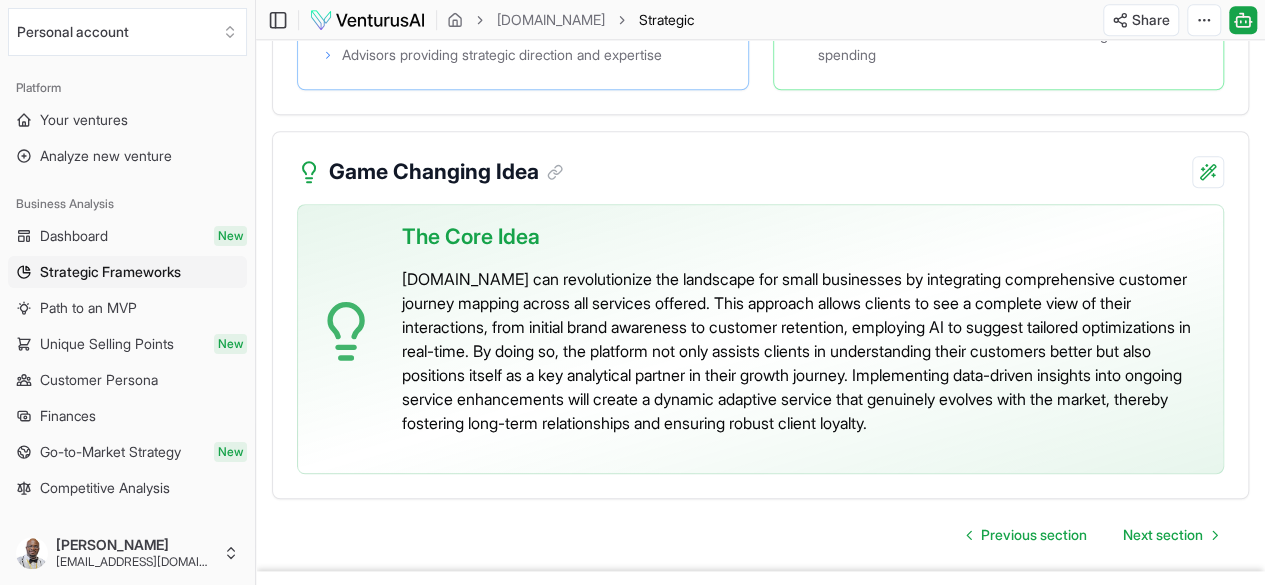 scroll, scrollTop: 4647, scrollLeft: 0, axis: vertical 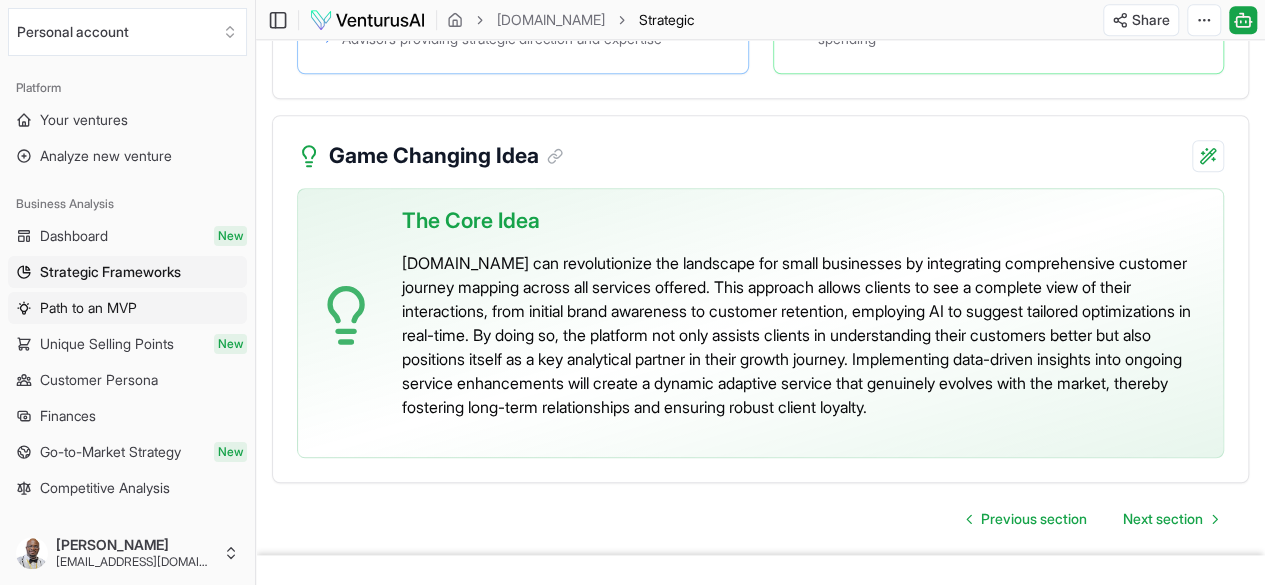 click on "Path to an MVP" at bounding box center [88, 308] 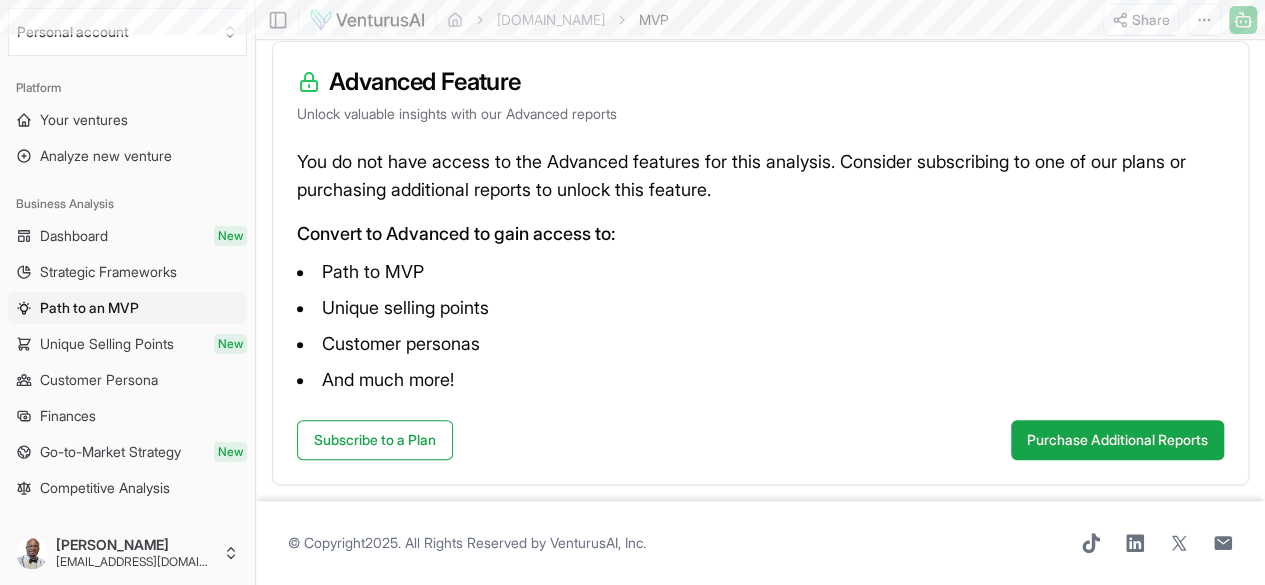 scroll, scrollTop: 0, scrollLeft: 0, axis: both 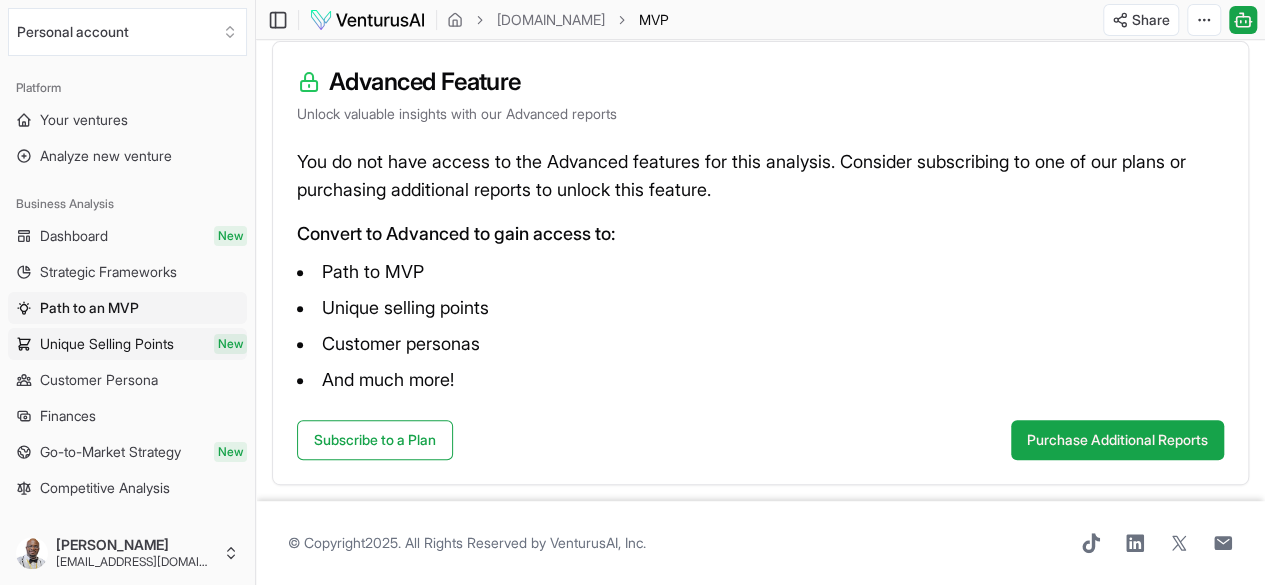 click on "Unique Selling Points" at bounding box center (107, 344) 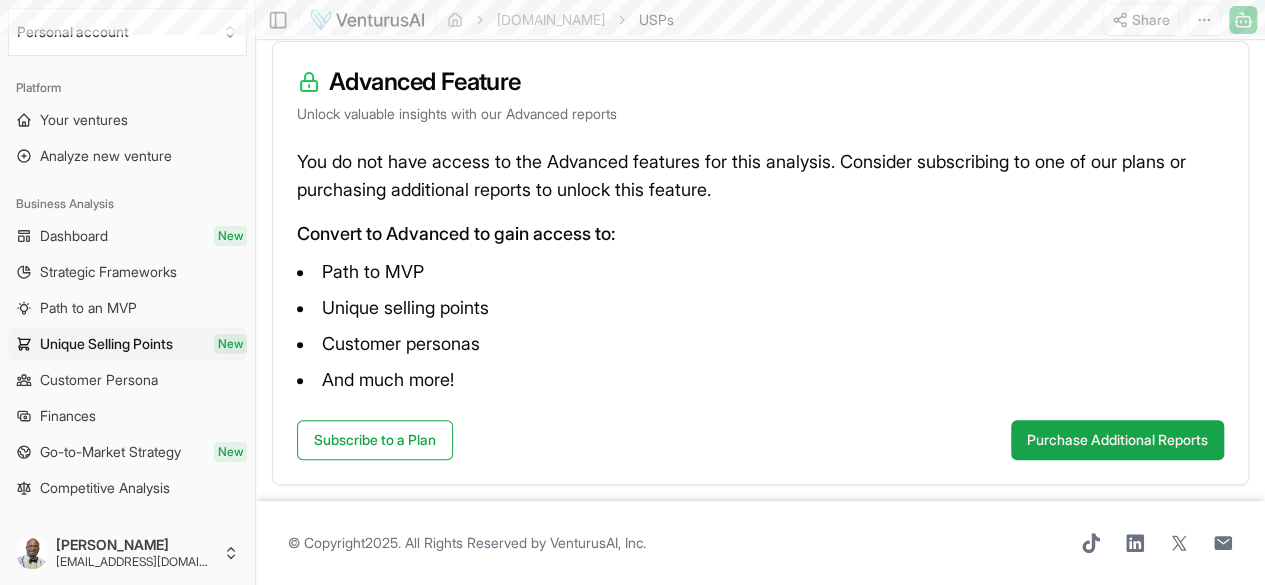 scroll, scrollTop: 0, scrollLeft: 0, axis: both 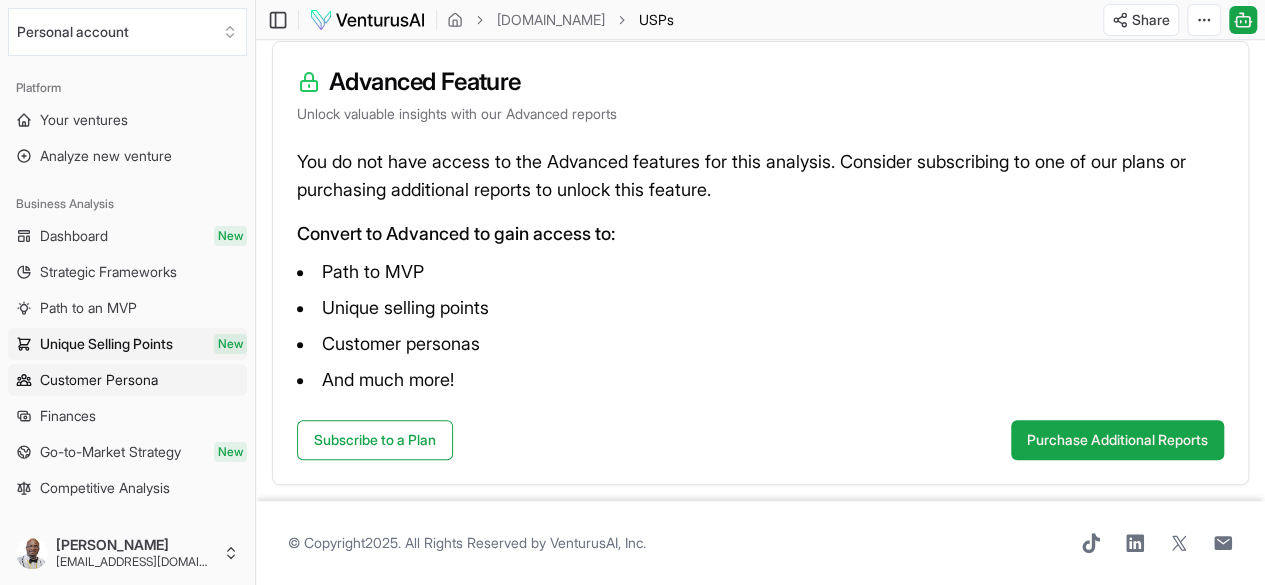 click on "Customer Persona" at bounding box center (99, 380) 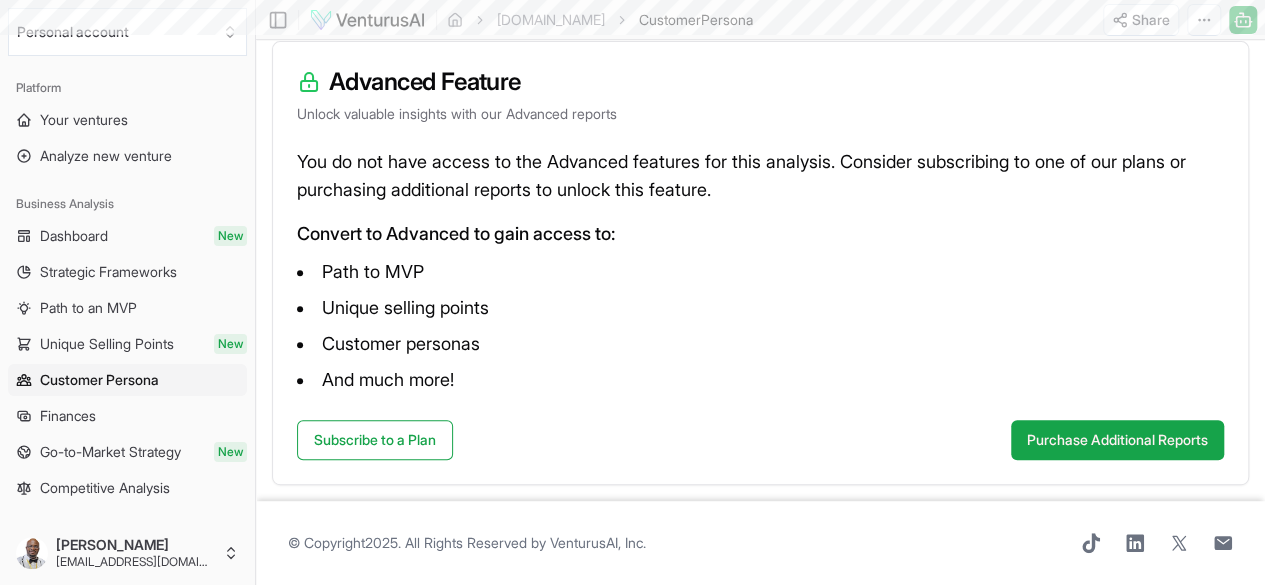 scroll, scrollTop: 0, scrollLeft: 0, axis: both 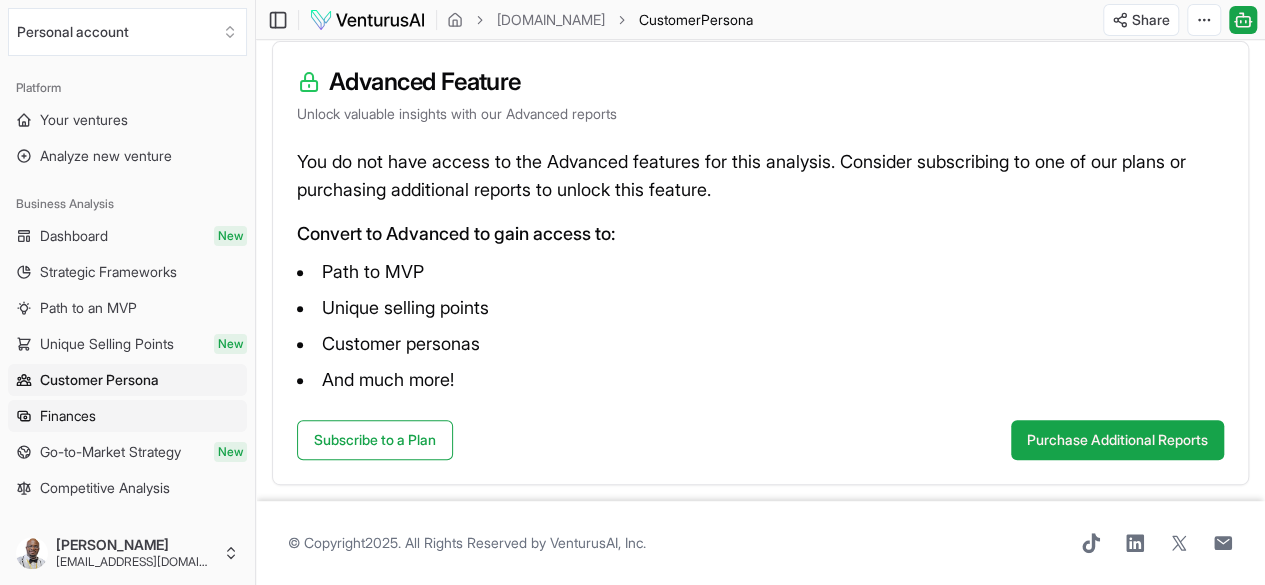 click on "Finances" at bounding box center (68, 416) 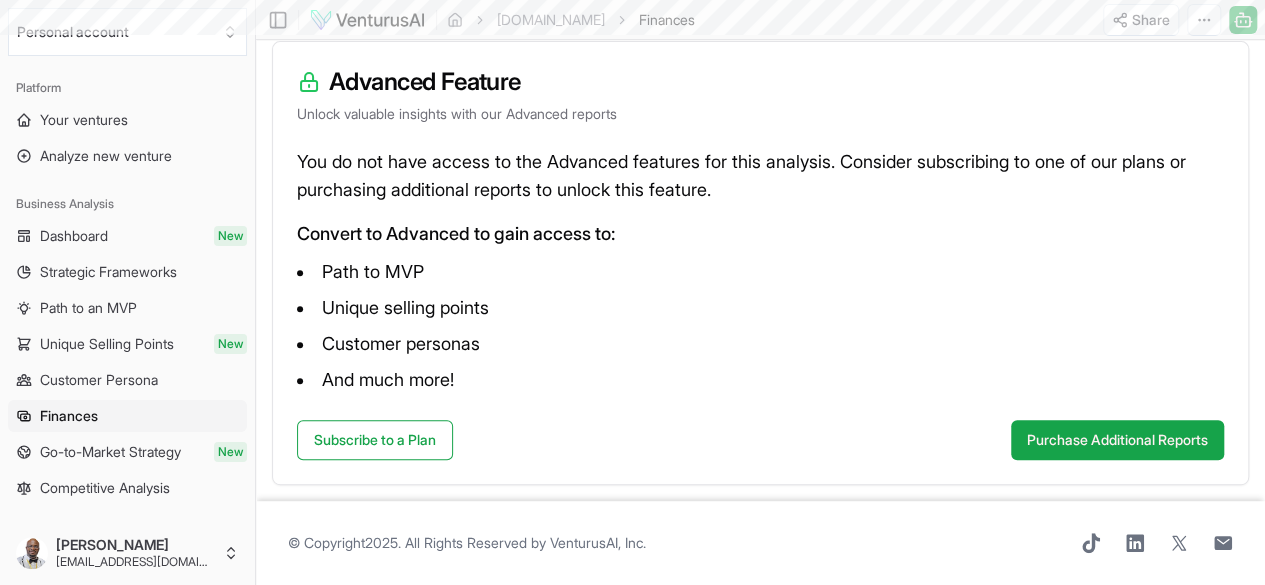 scroll, scrollTop: 0, scrollLeft: 0, axis: both 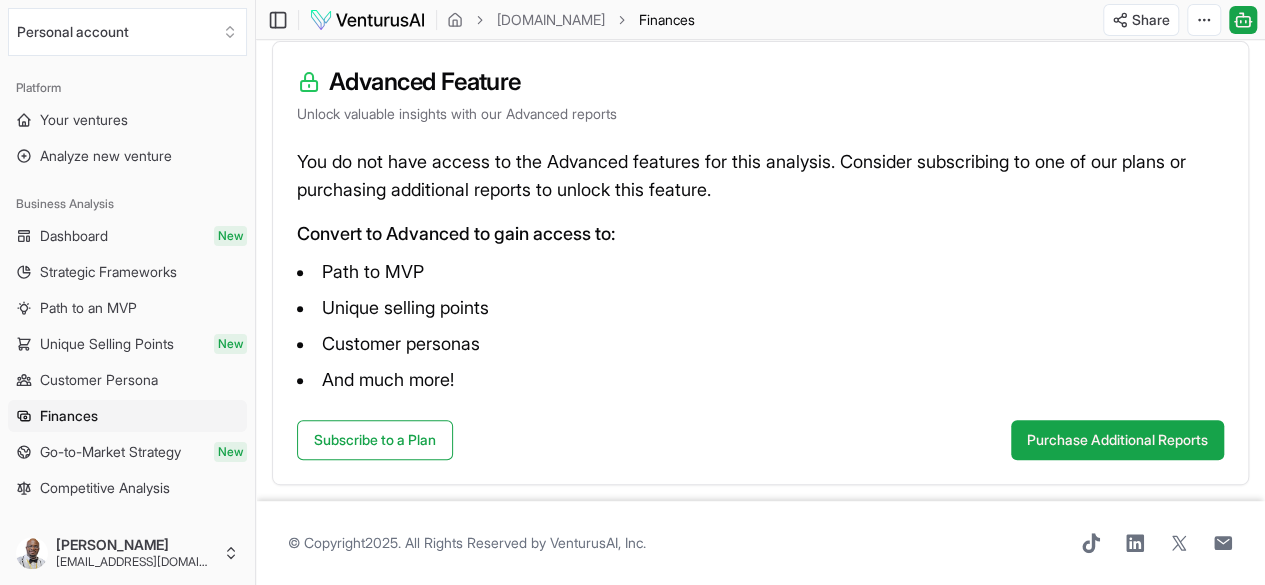 click on "Go-to-Market Strategy" at bounding box center [110, 452] 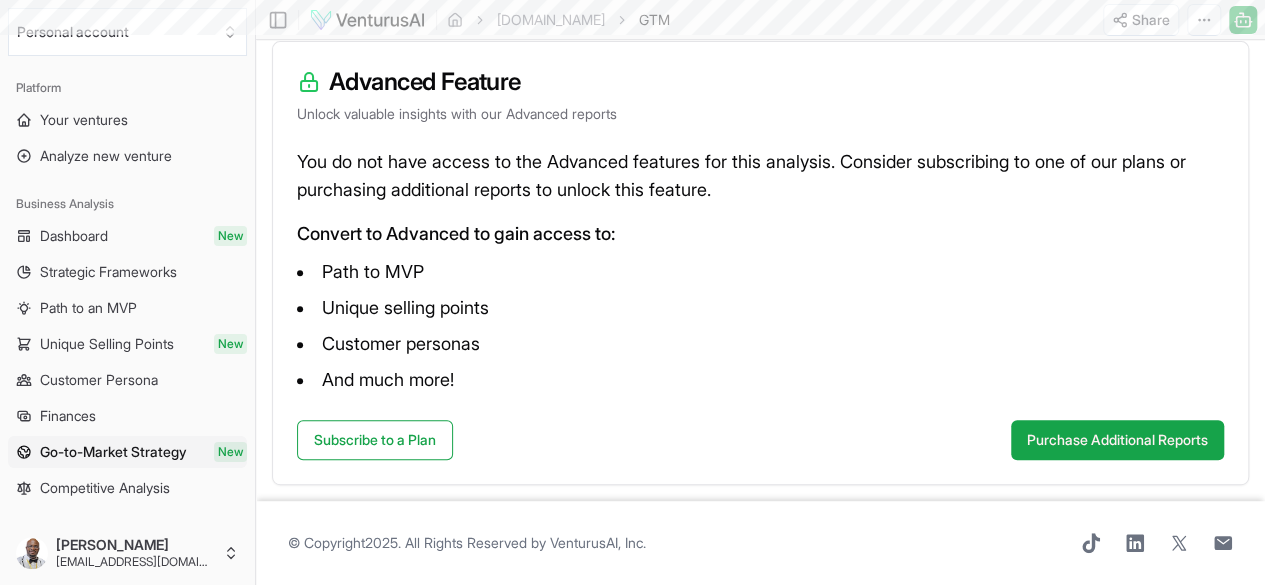 scroll, scrollTop: 0, scrollLeft: 0, axis: both 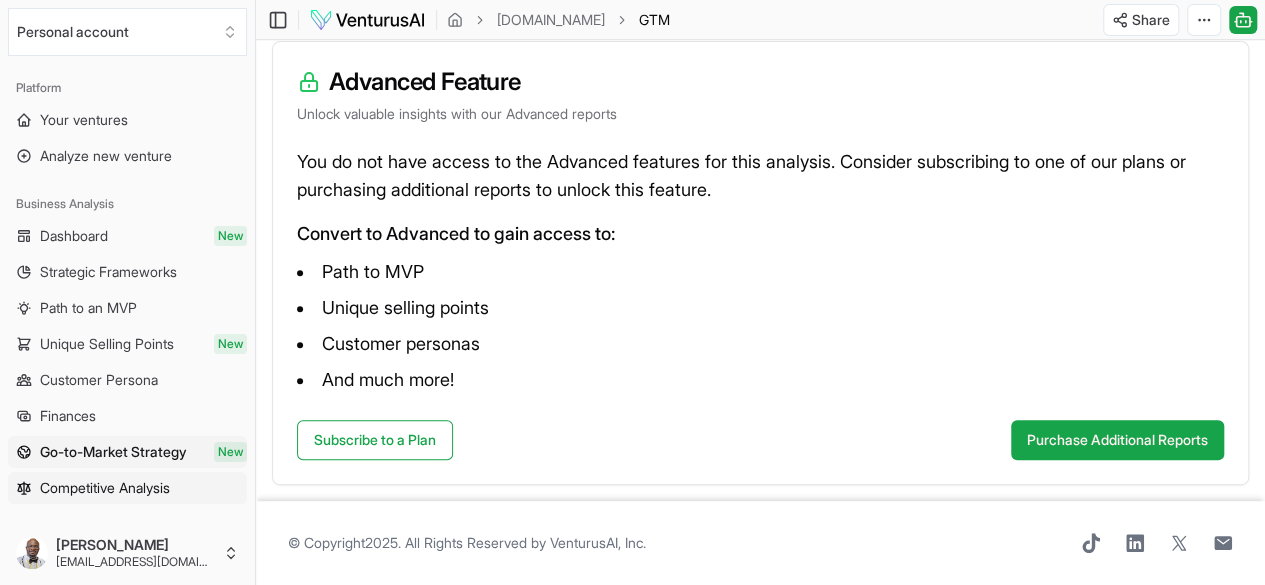 click on "Competitive Analysis" at bounding box center [105, 488] 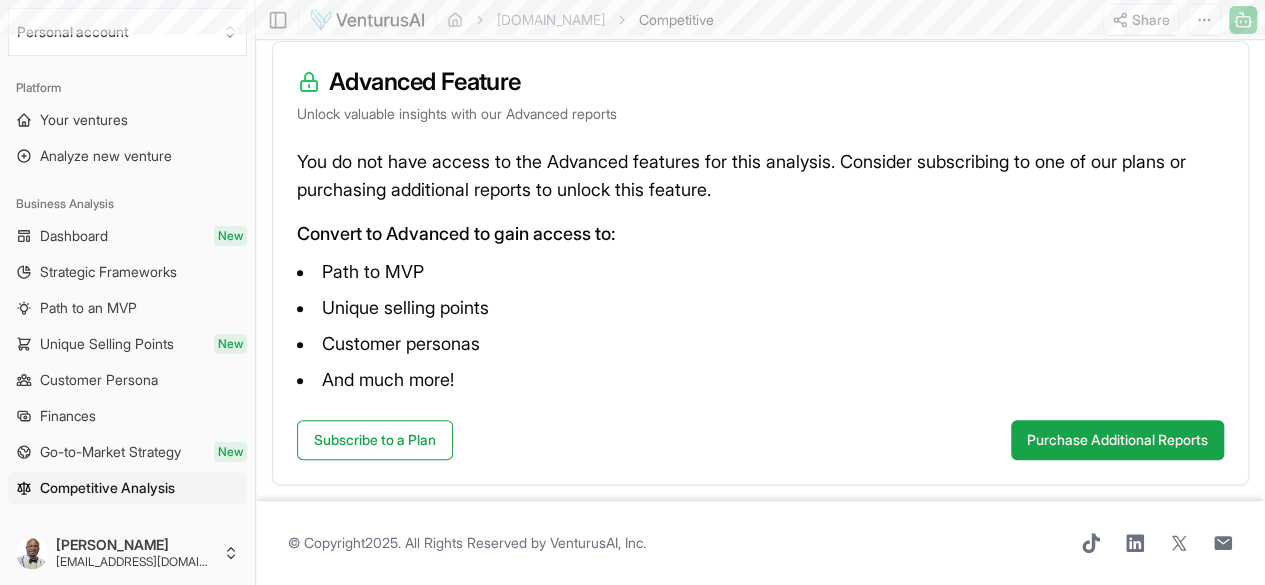 scroll, scrollTop: 0, scrollLeft: 0, axis: both 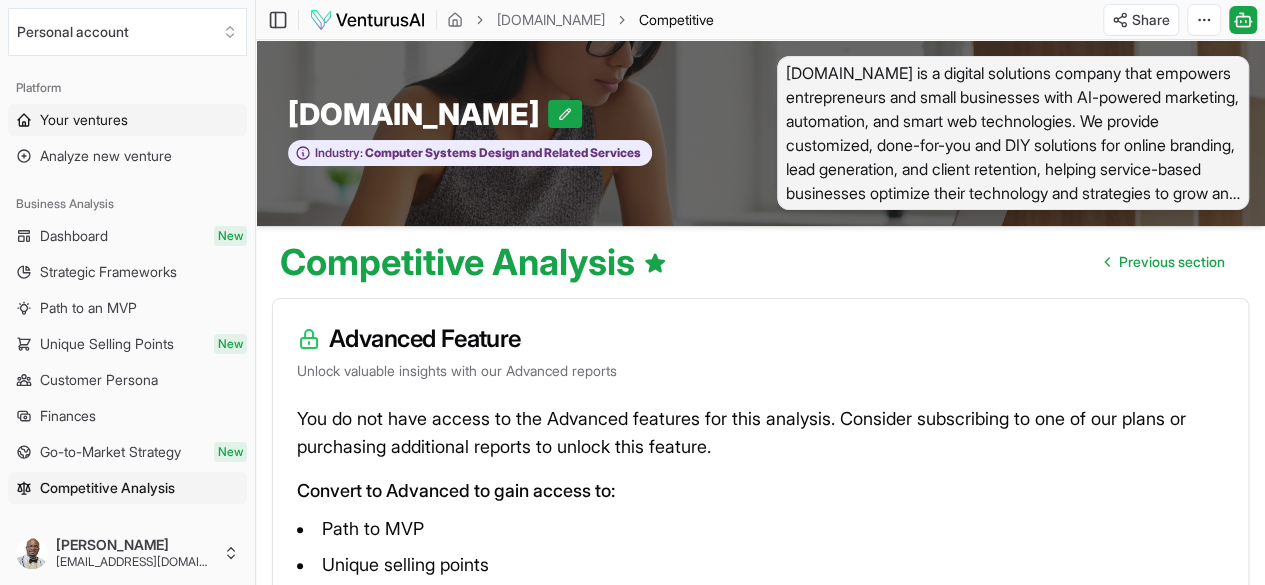 click on "Your ventures" at bounding box center [84, 120] 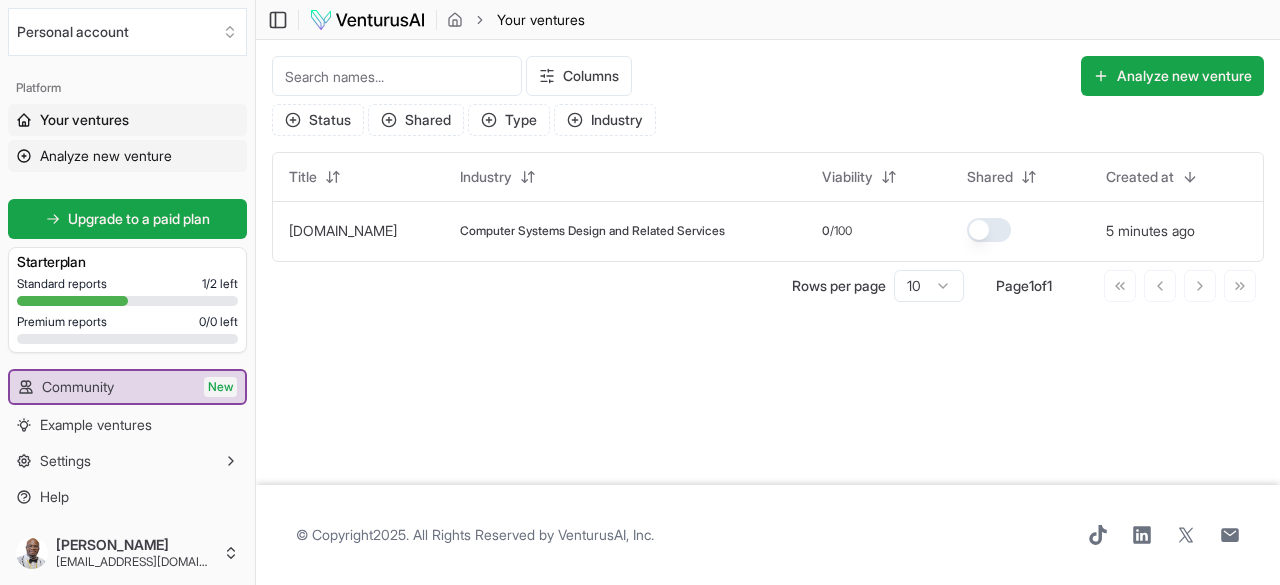 click on "Analyze new venture" at bounding box center (106, 156) 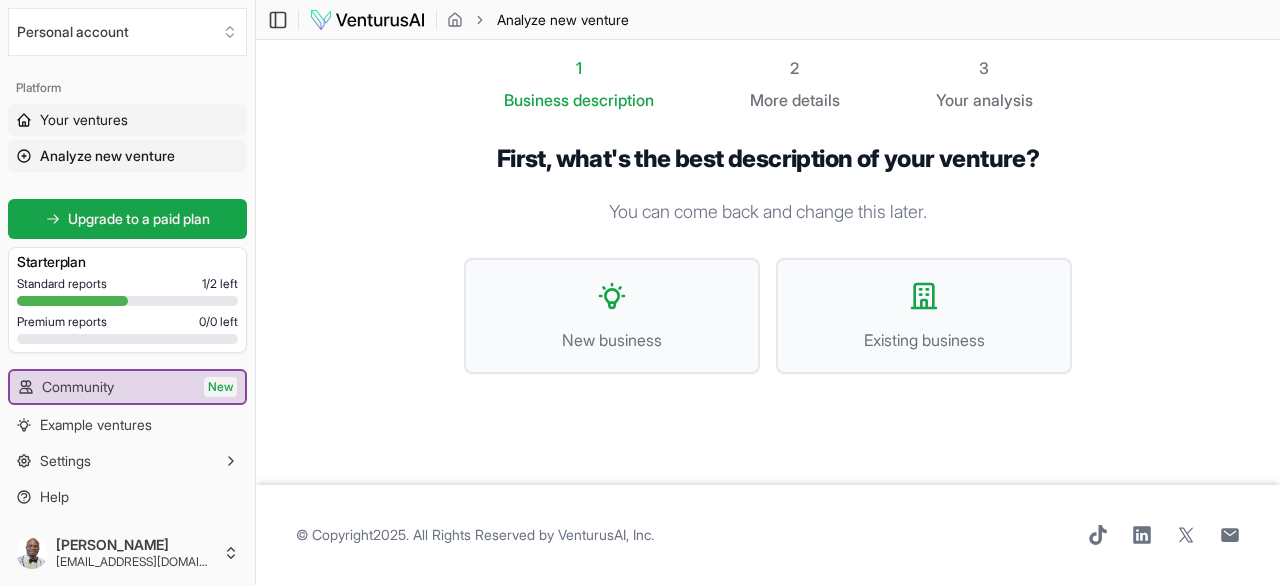 click on "Your ventures" at bounding box center (84, 120) 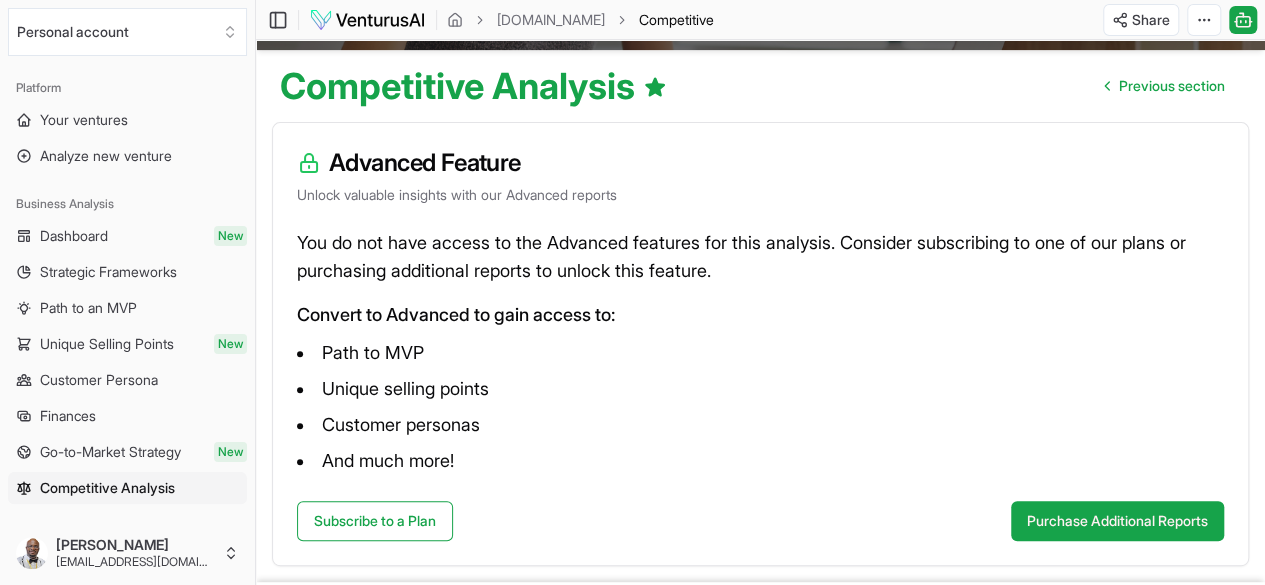 scroll, scrollTop: 279, scrollLeft: 0, axis: vertical 